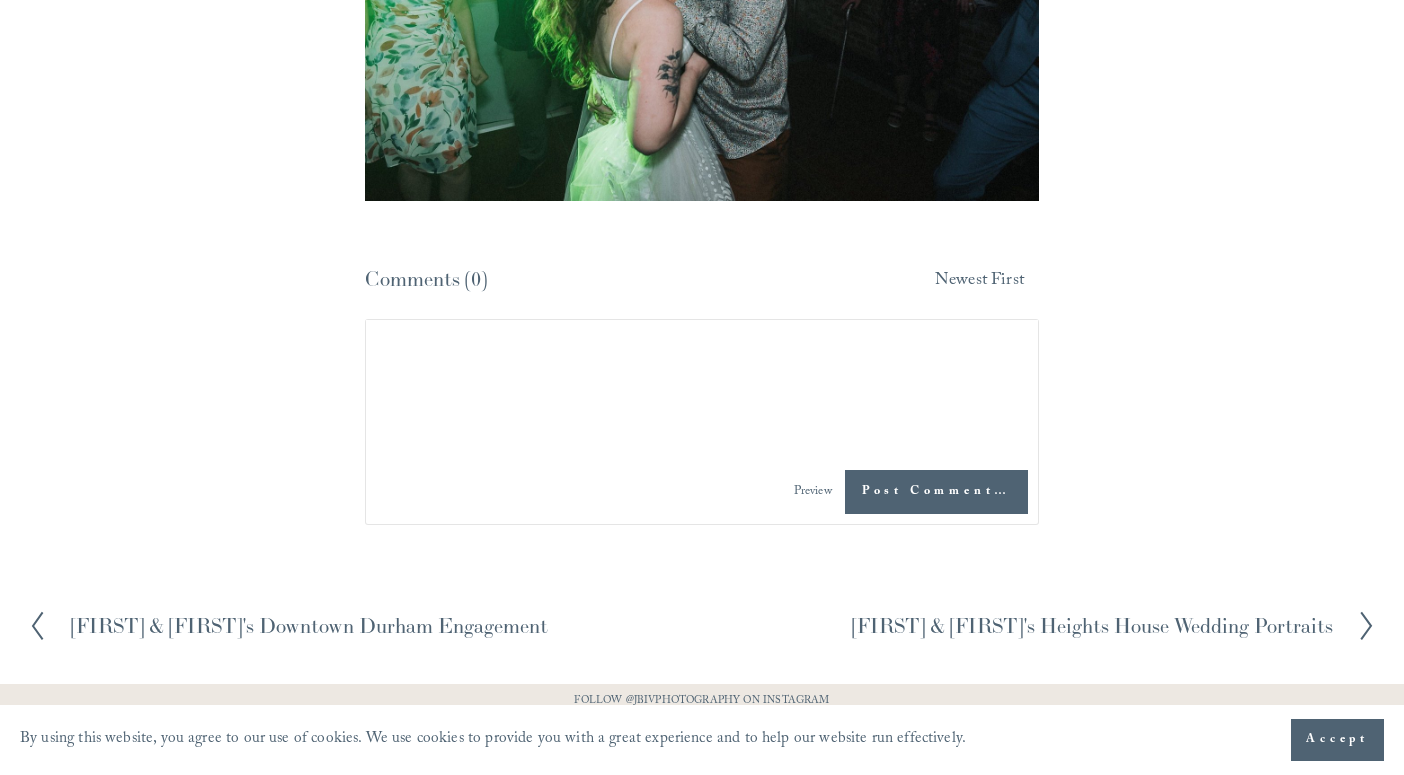 scroll, scrollTop: 22167, scrollLeft: 0, axis: vertical 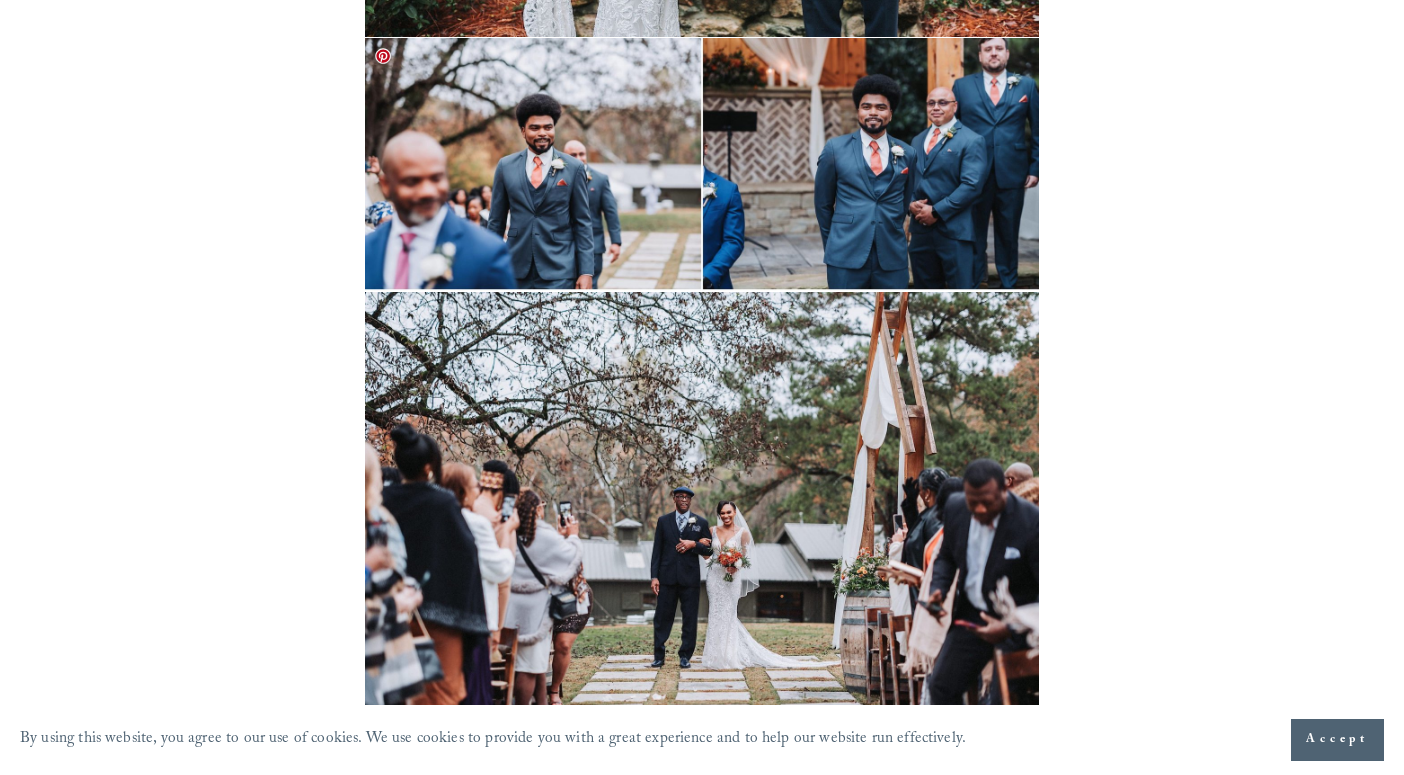click at bounding box center (702, 164) 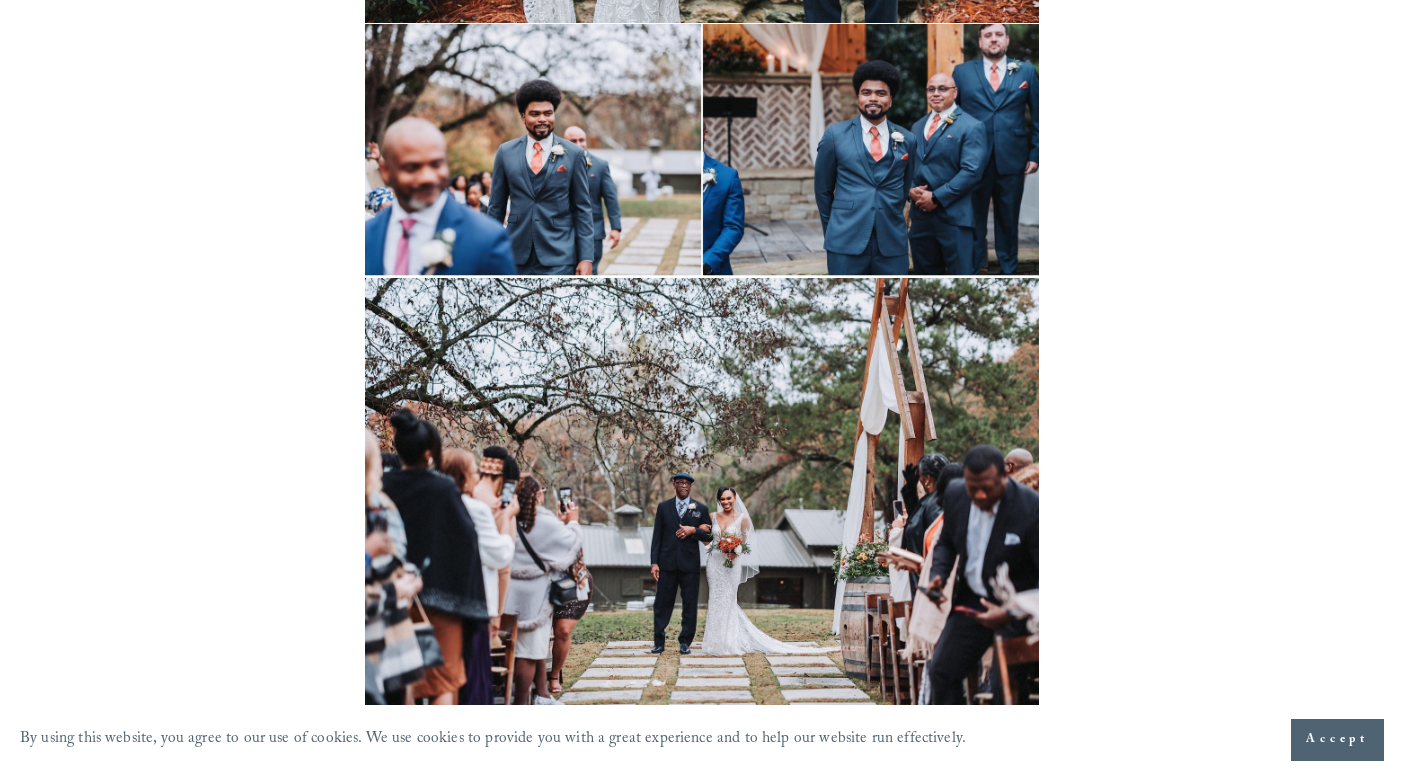 scroll, scrollTop: 12283, scrollLeft: 0, axis: vertical 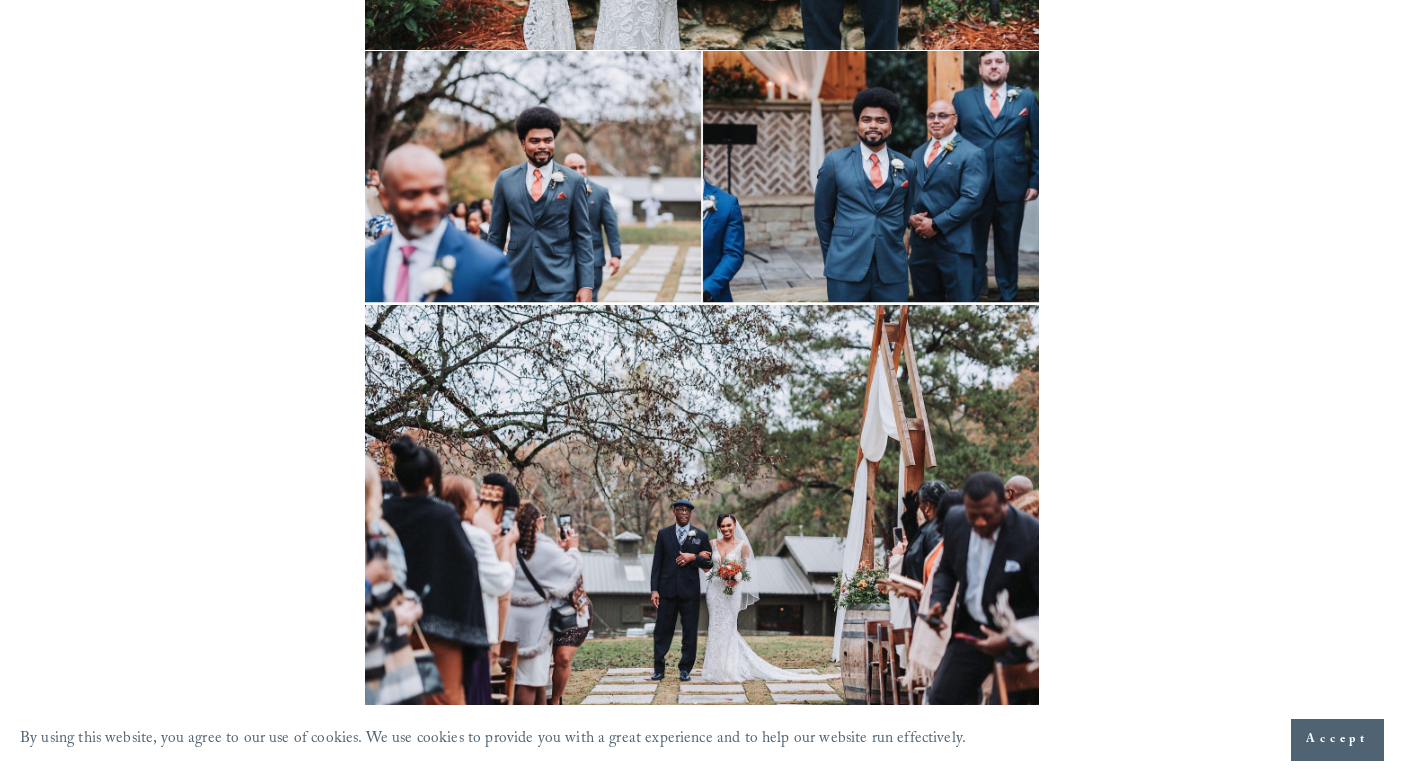 click on "Shakira & Shawn’s Vinewood Stables Wedding
Wedding
Nov 11
Written By  John Branch IV
show" at bounding box center (702, 7388) 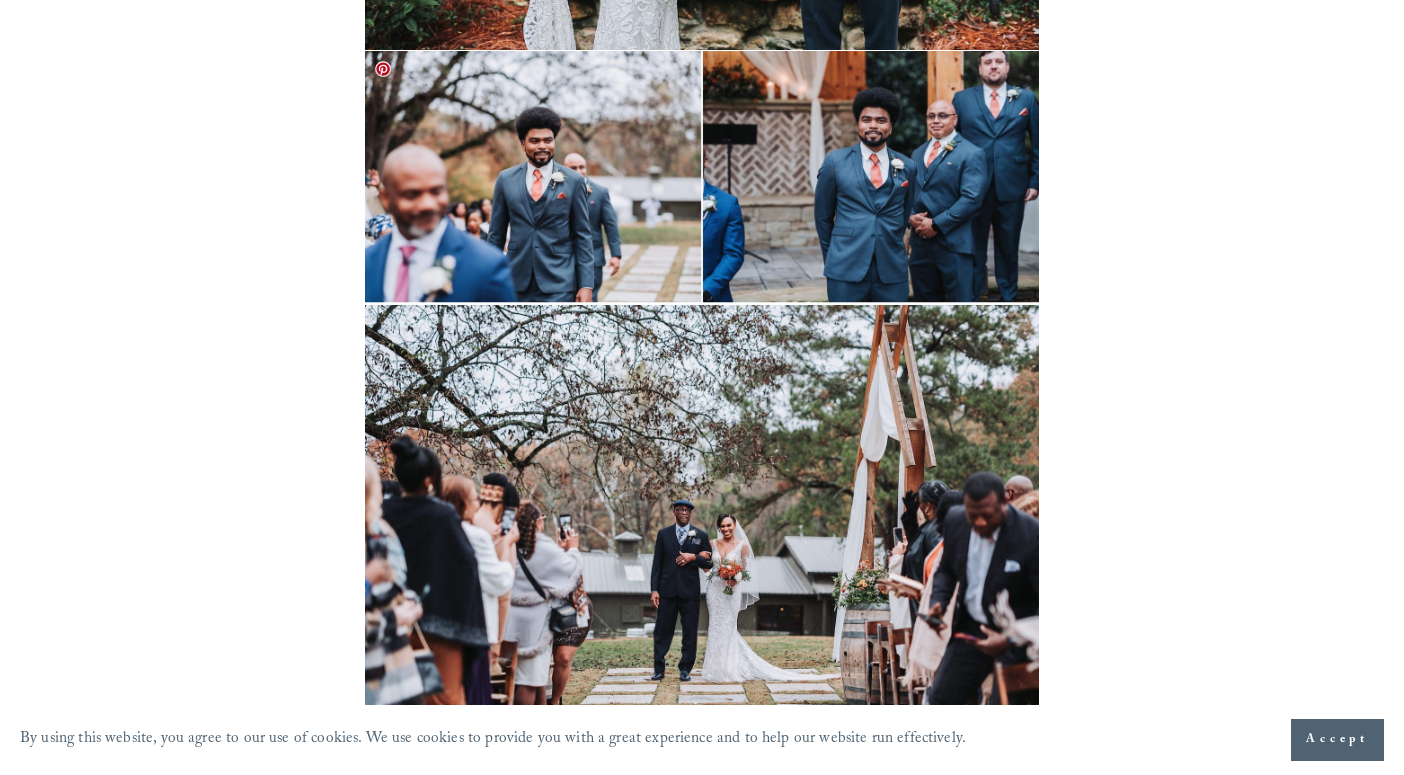 click at bounding box center (702, 177) 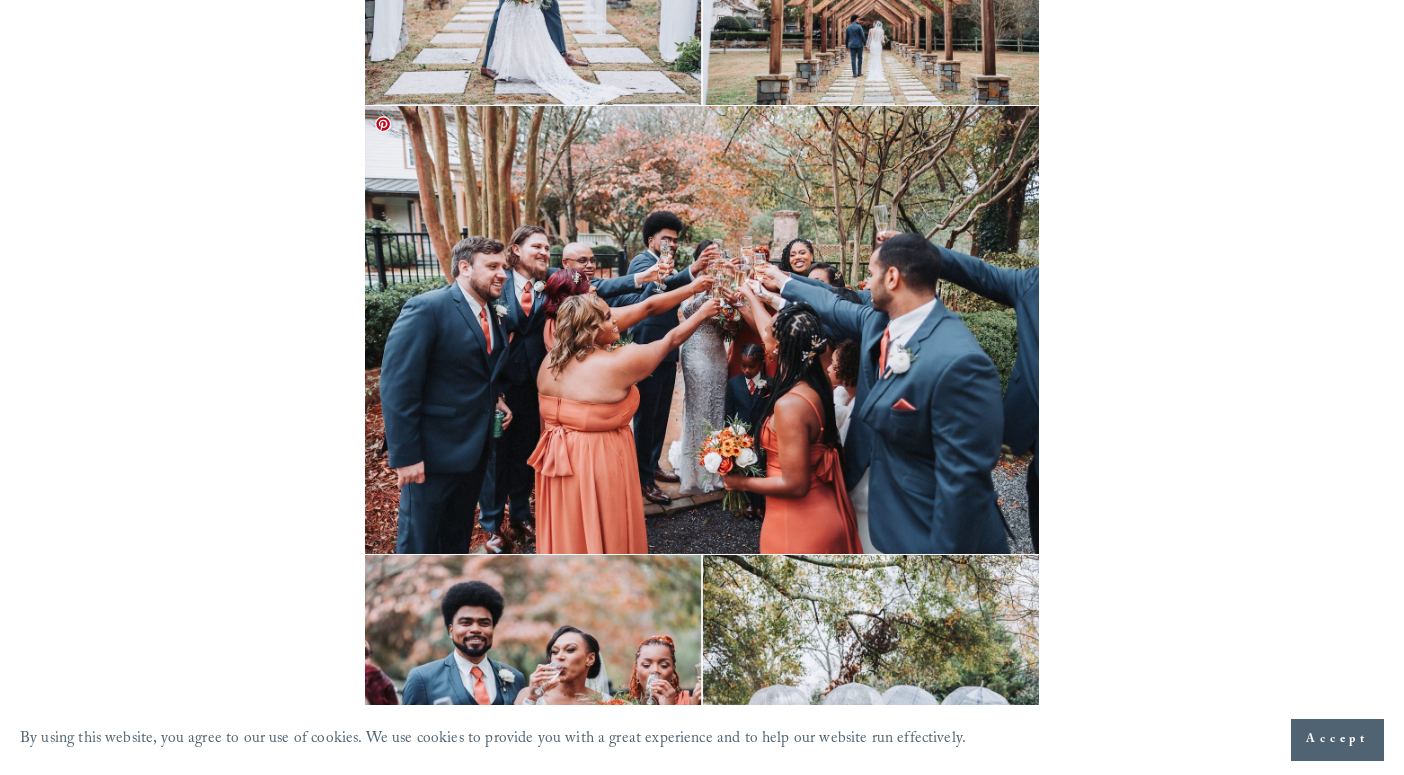 scroll, scrollTop: 16977, scrollLeft: 0, axis: vertical 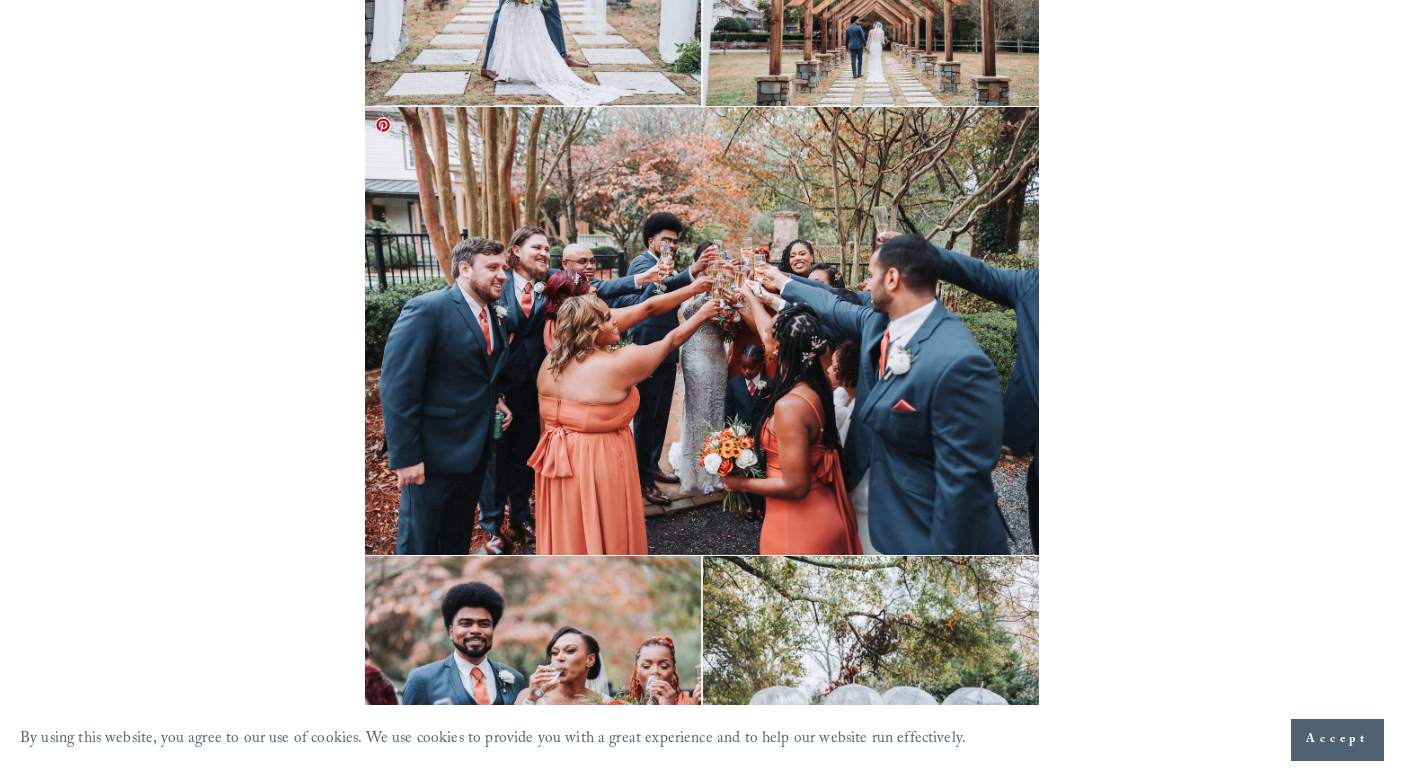 click at bounding box center [702, 331] 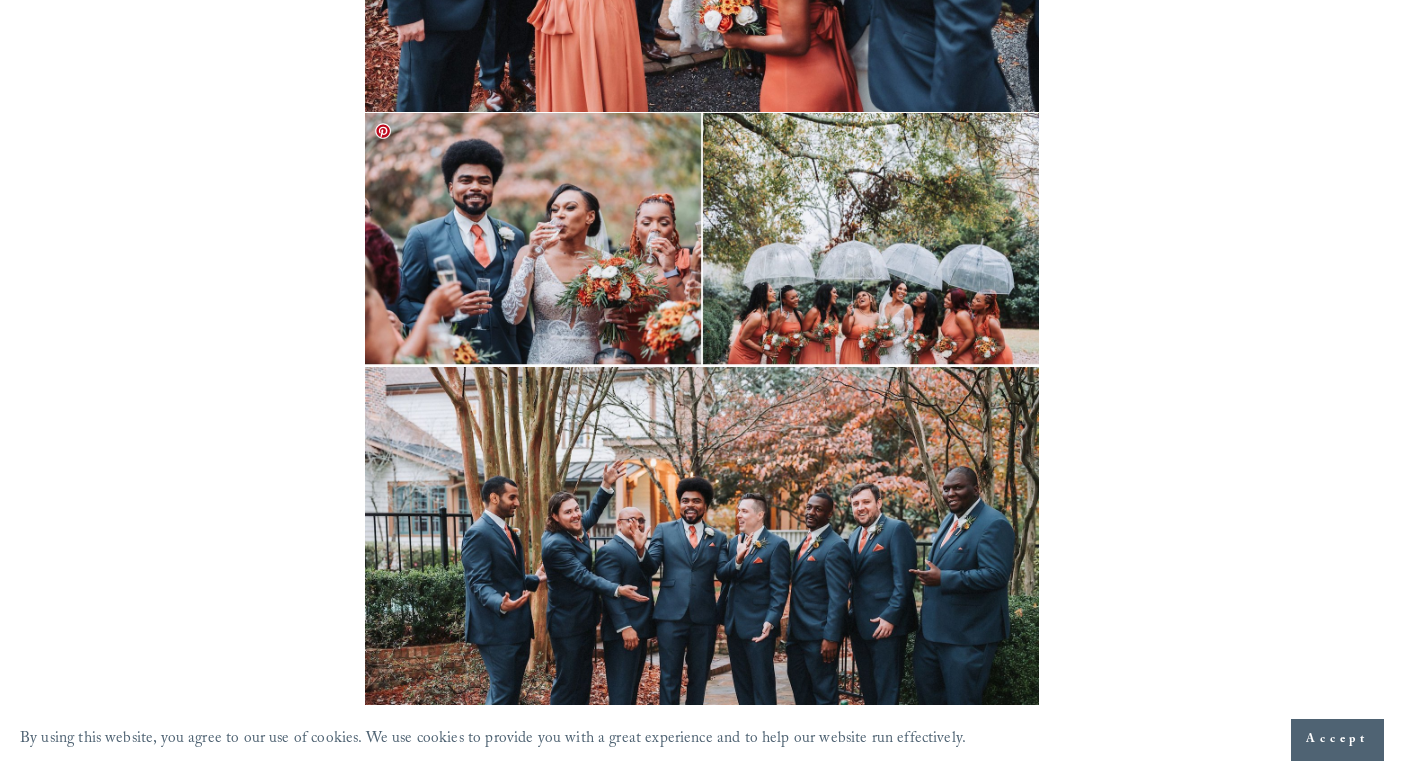 scroll, scrollTop: 17422, scrollLeft: 0, axis: vertical 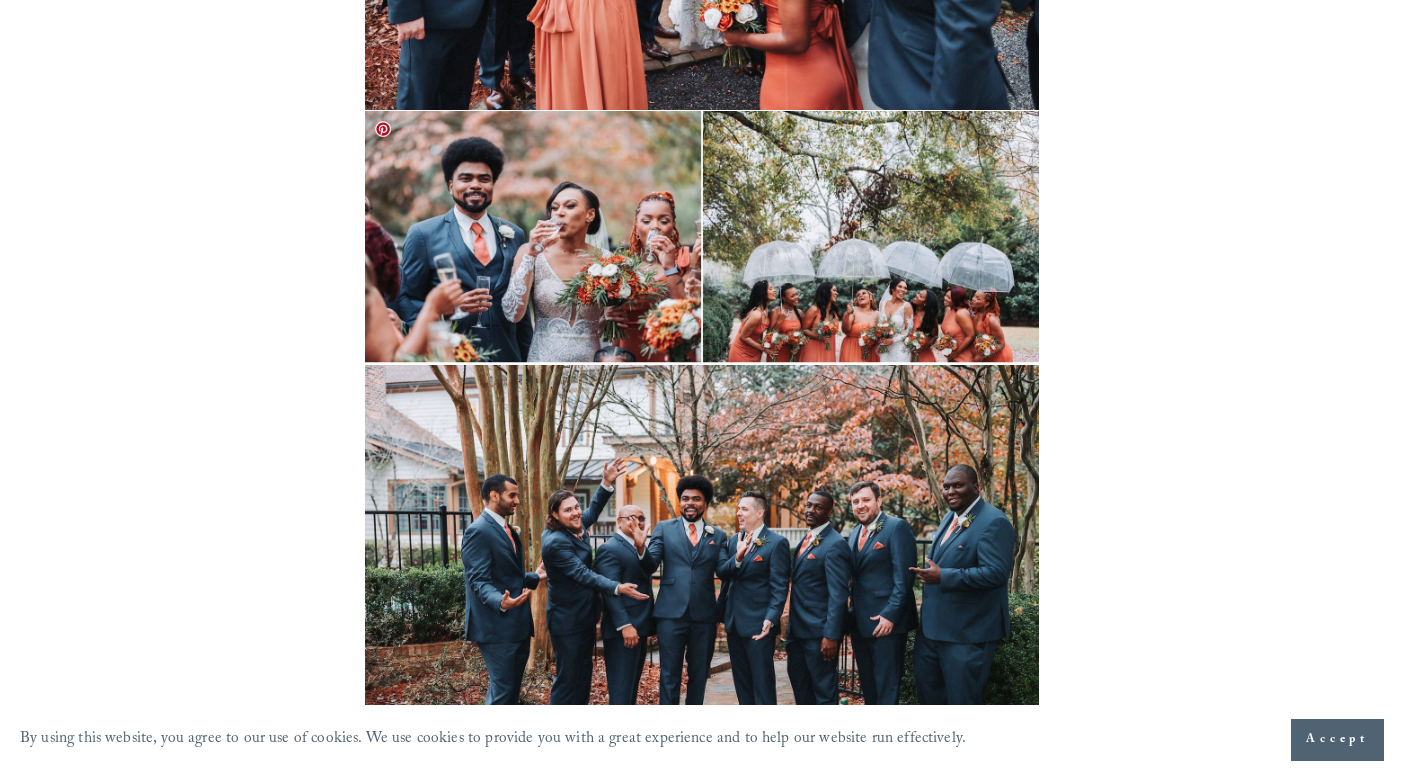 click at bounding box center (702, 237) 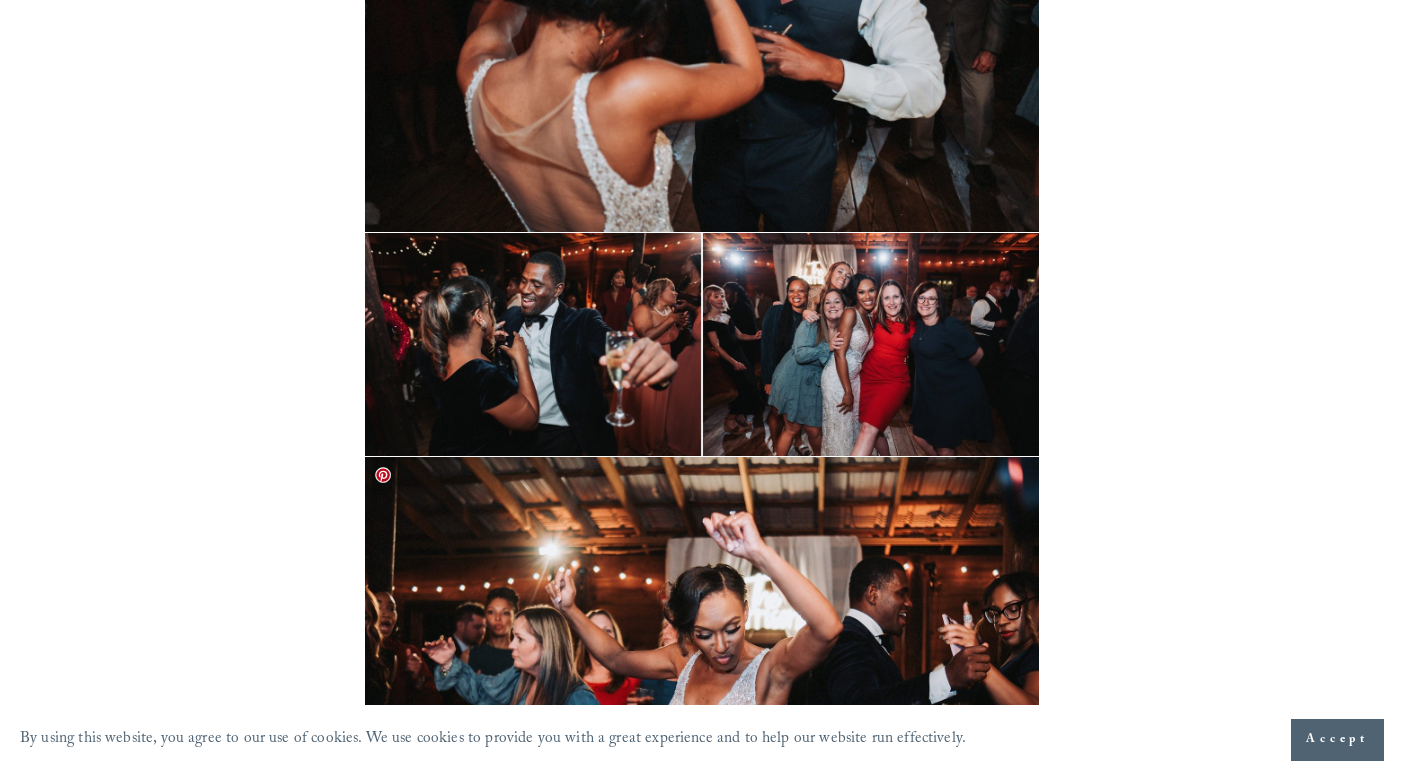 scroll, scrollTop: 35499, scrollLeft: 0, axis: vertical 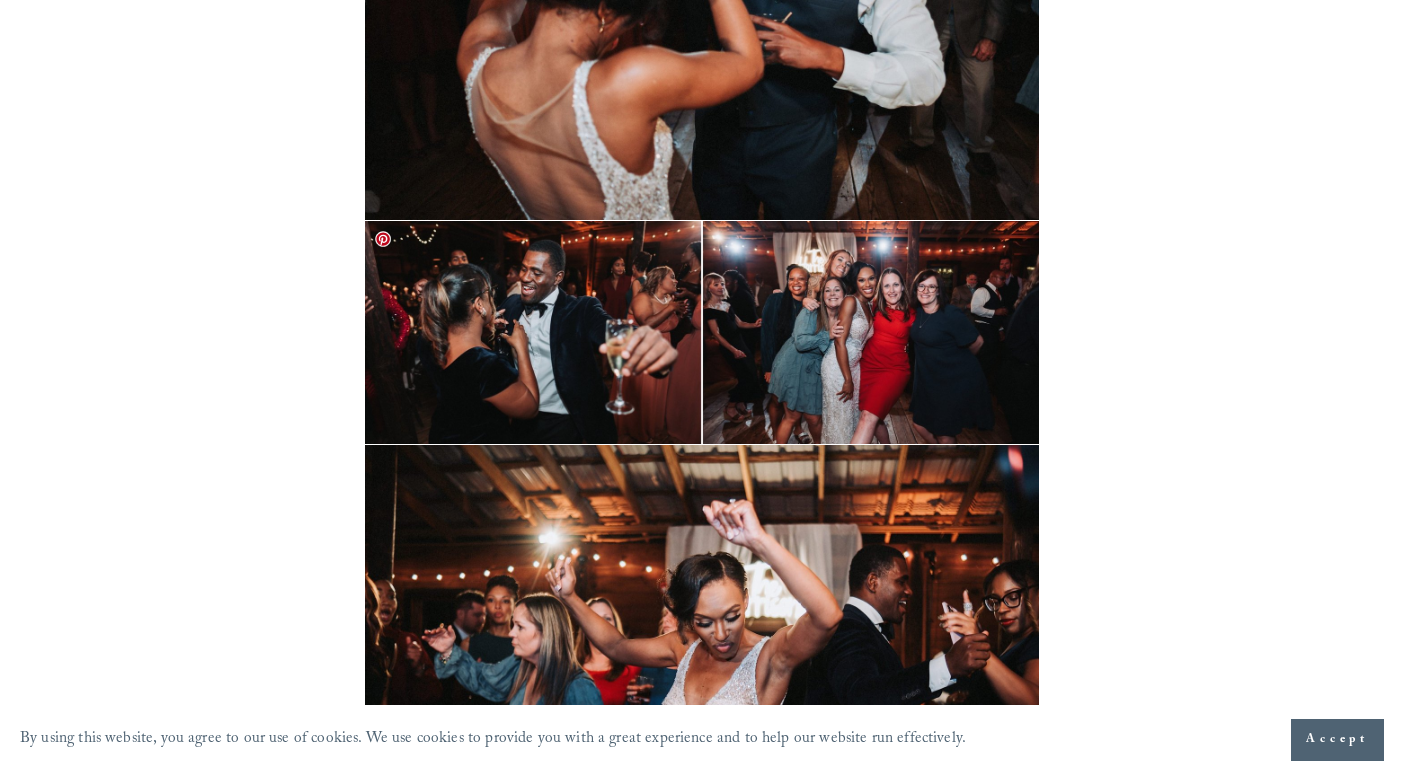 click at bounding box center (702, 332) 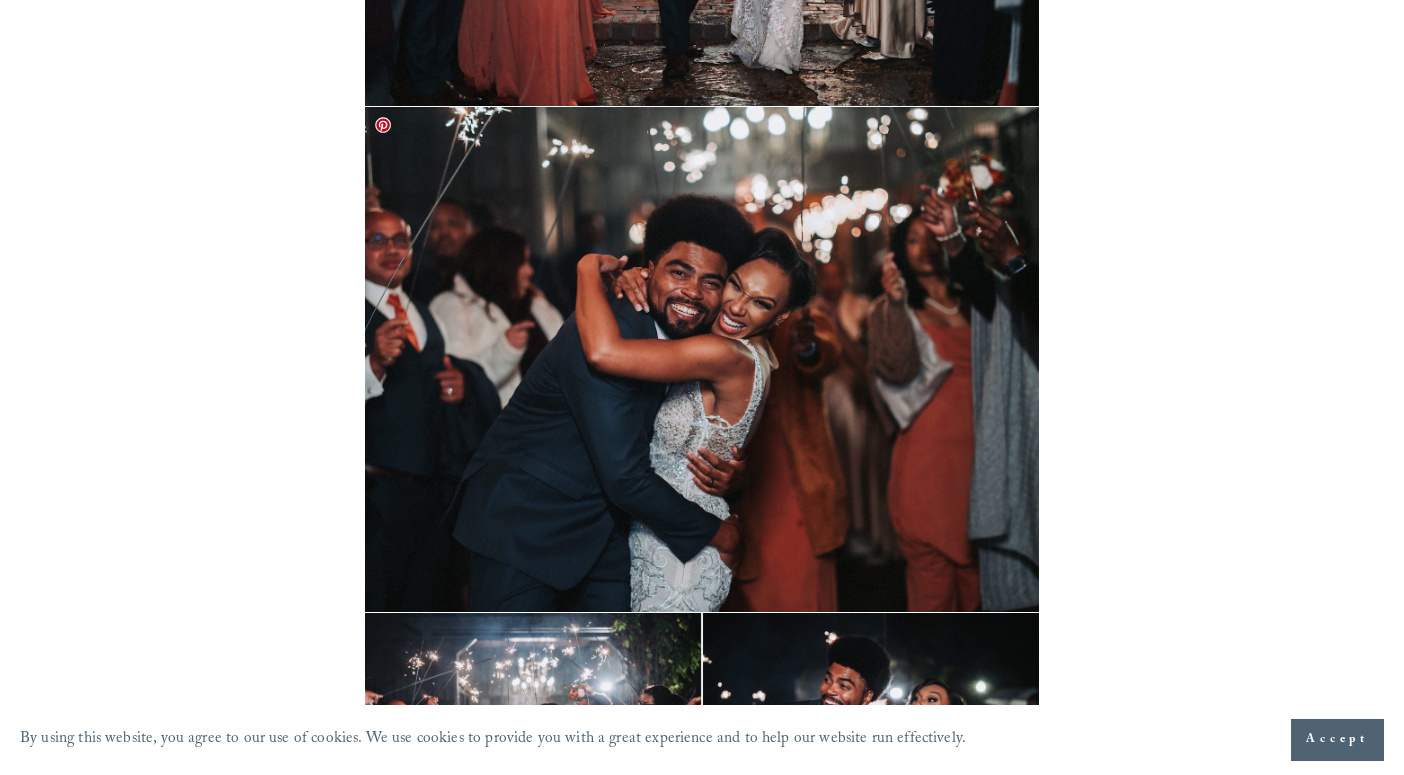 scroll, scrollTop: 37243, scrollLeft: 0, axis: vertical 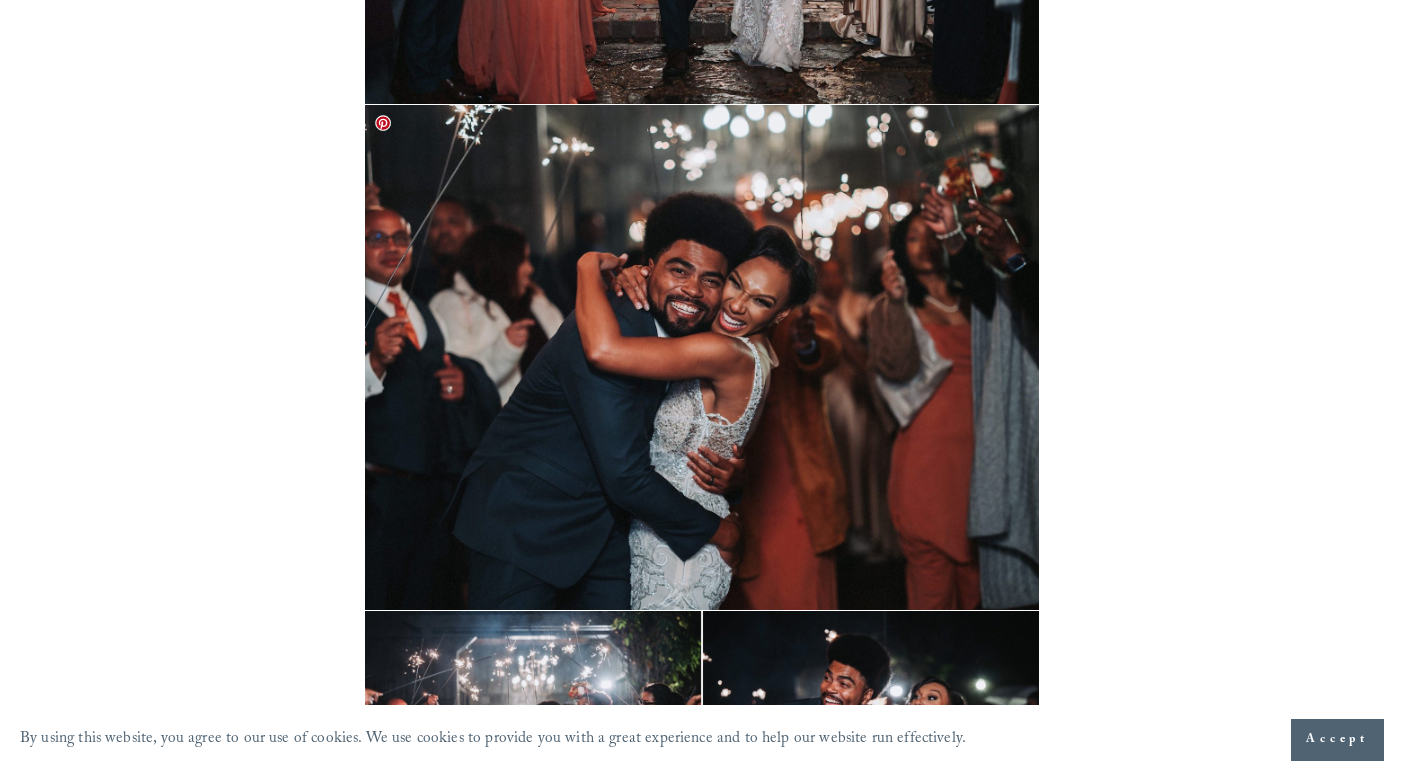 click at bounding box center (702, 357) 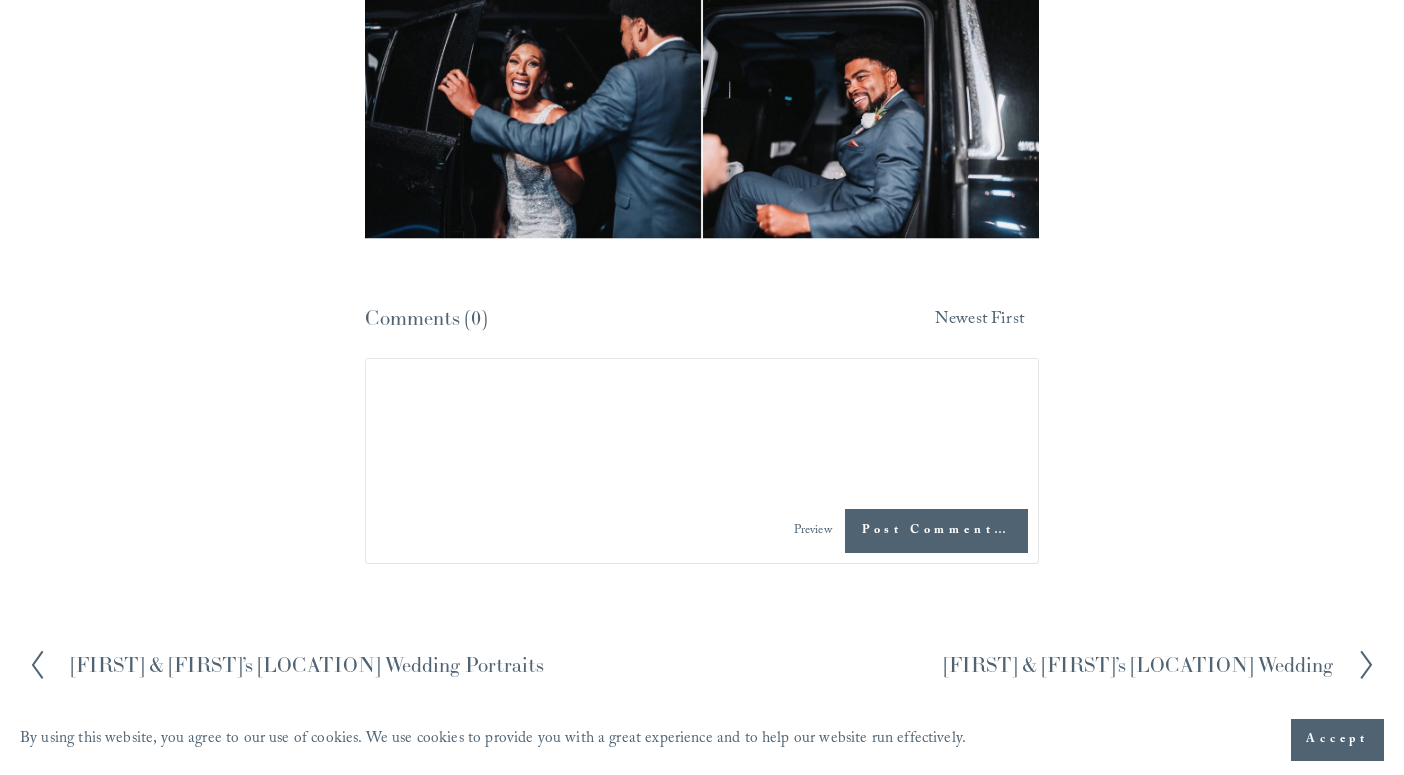 scroll, scrollTop: 38627, scrollLeft: 0, axis: vertical 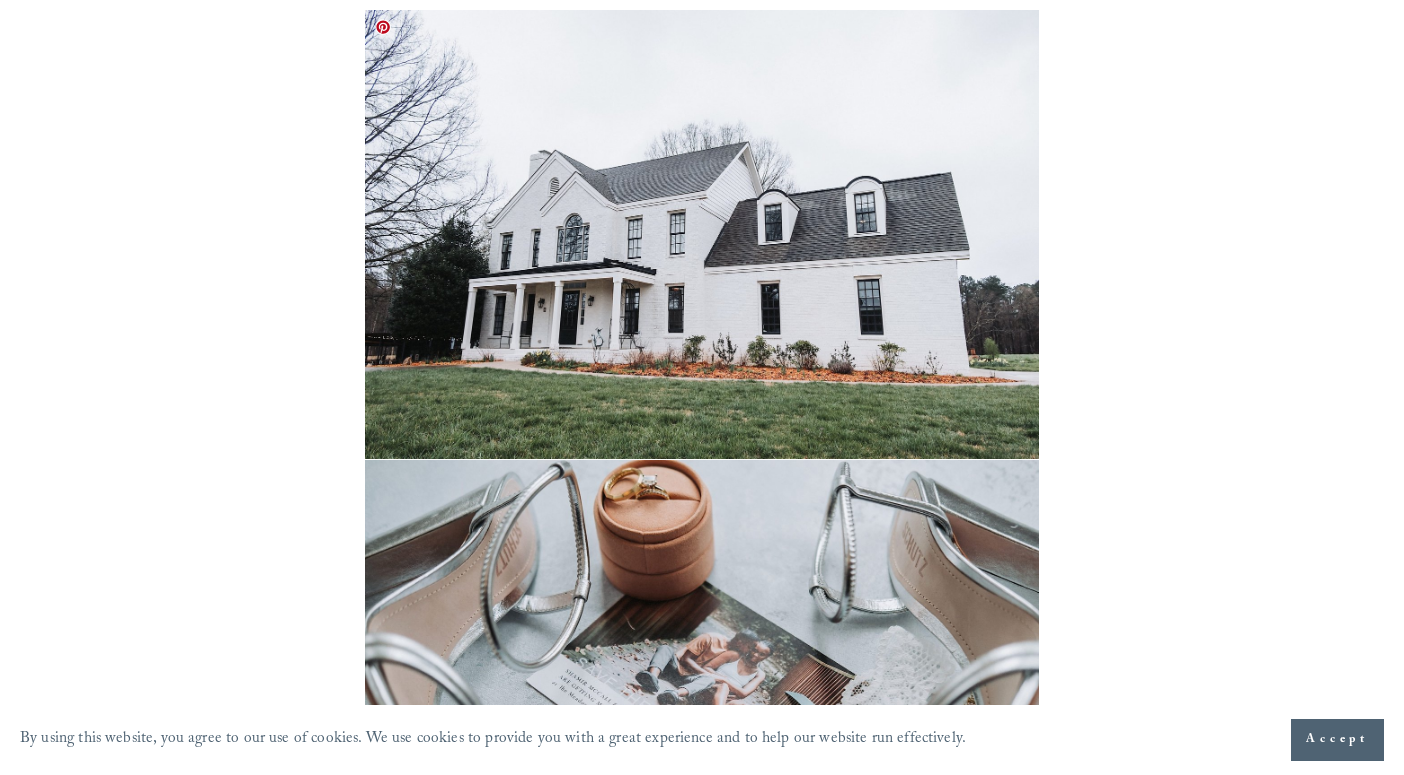 click at bounding box center [702, 235] 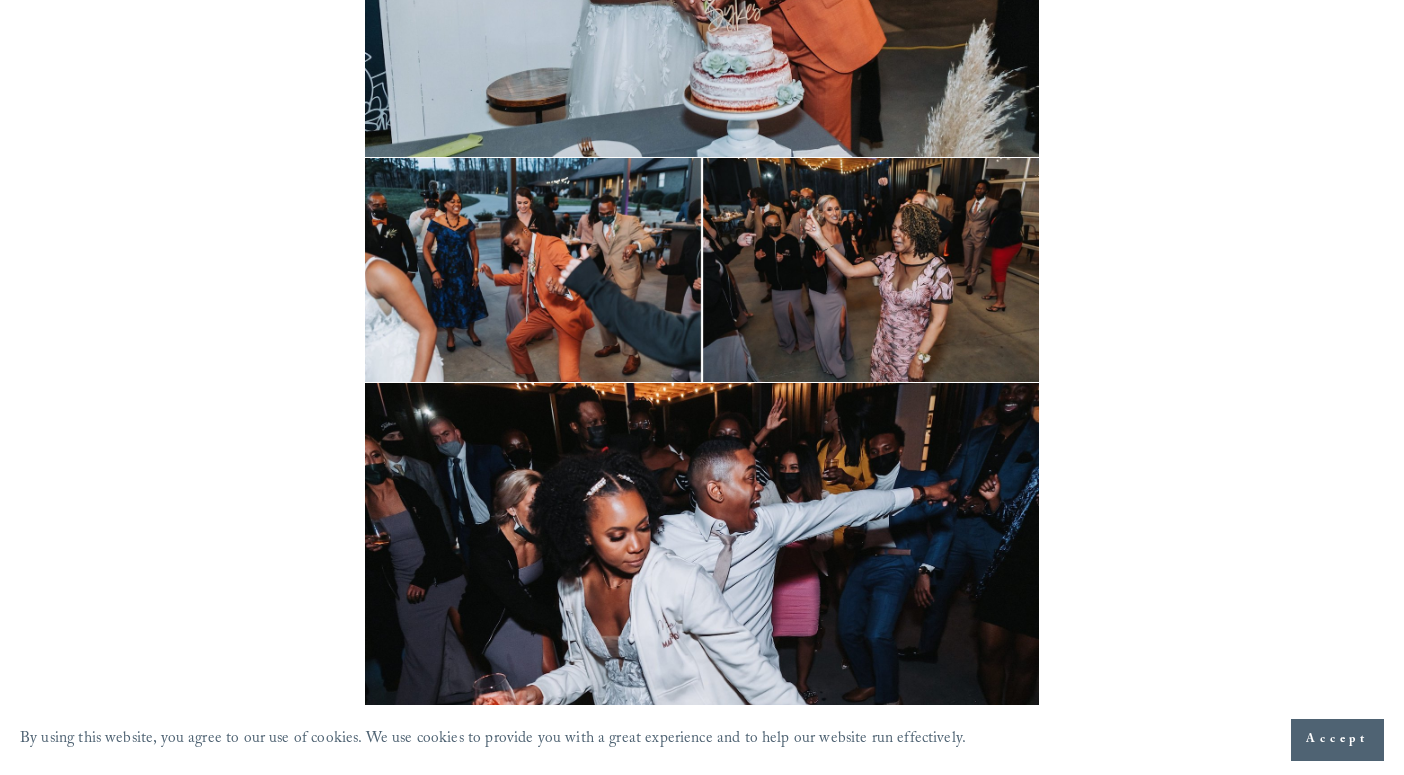 scroll, scrollTop: 28538, scrollLeft: 0, axis: vertical 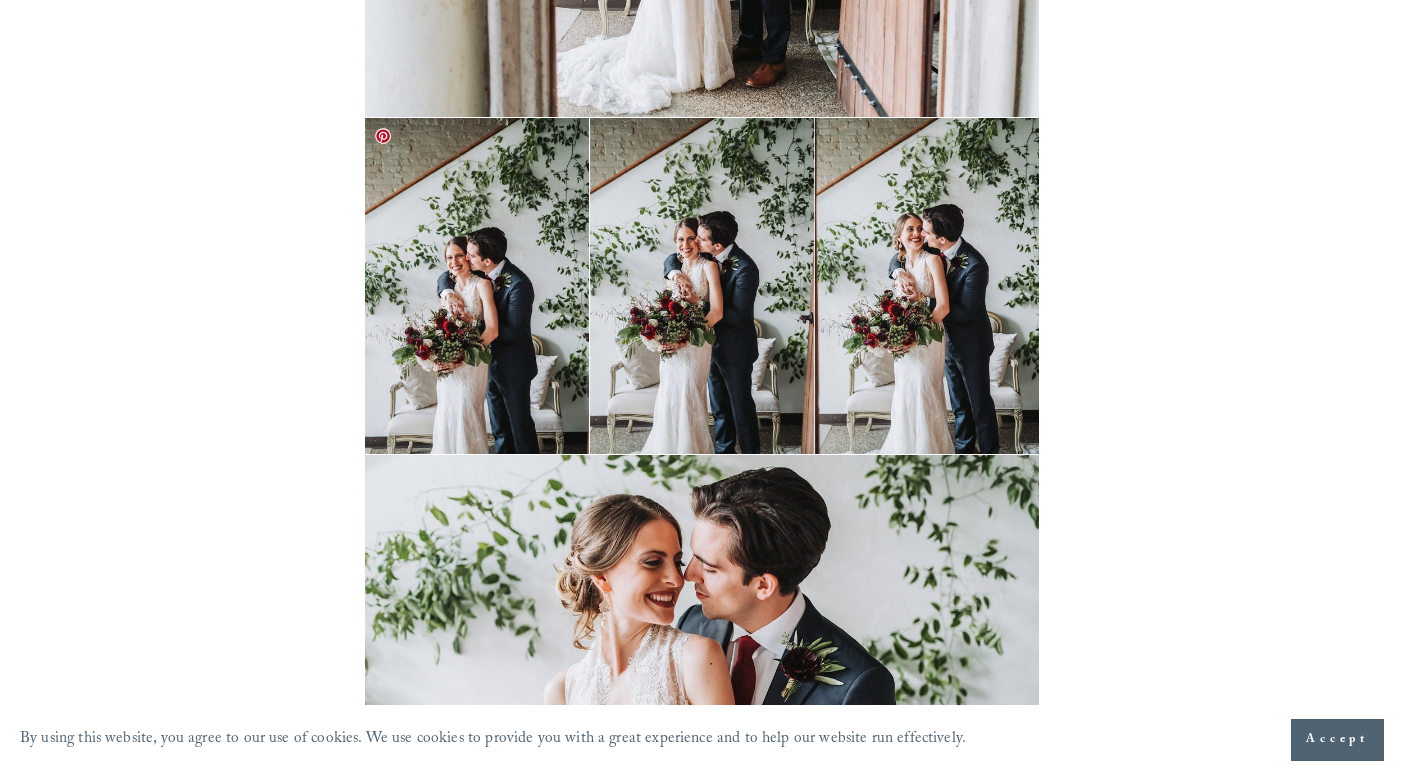 click at bounding box center (702, 286) 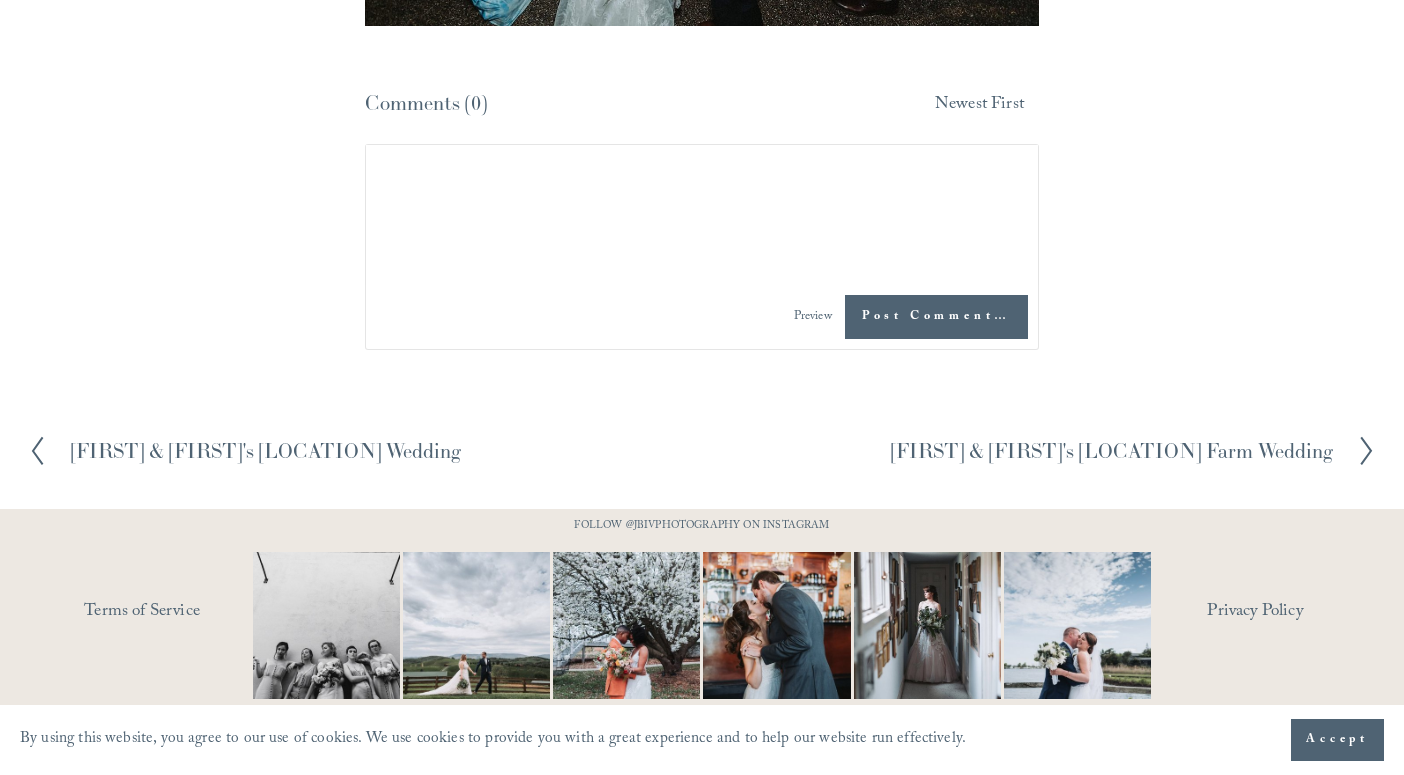 scroll, scrollTop: 31595, scrollLeft: 0, axis: vertical 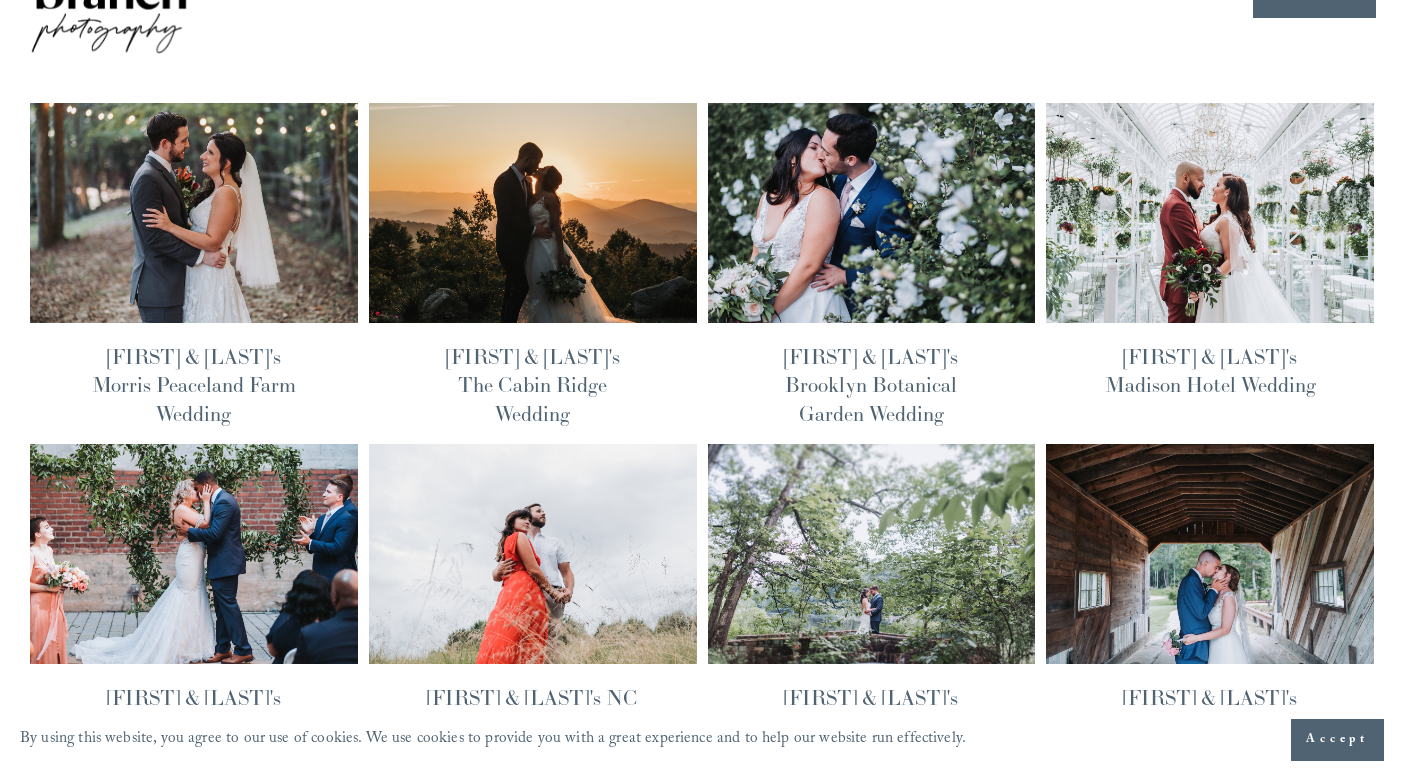 click at bounding box center [532, 213] 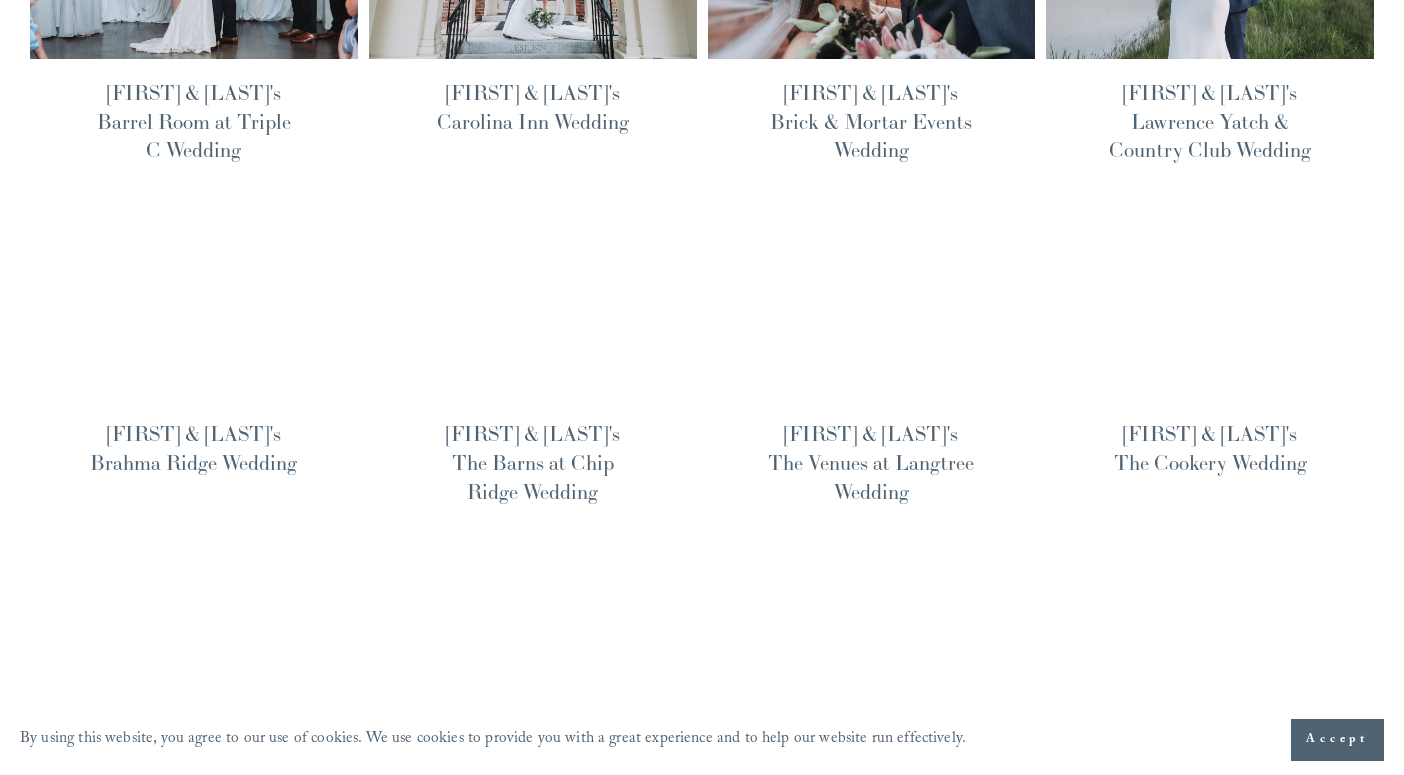 scroll, scrollTop: 1035, scrollLeft: 0, axis: vertical 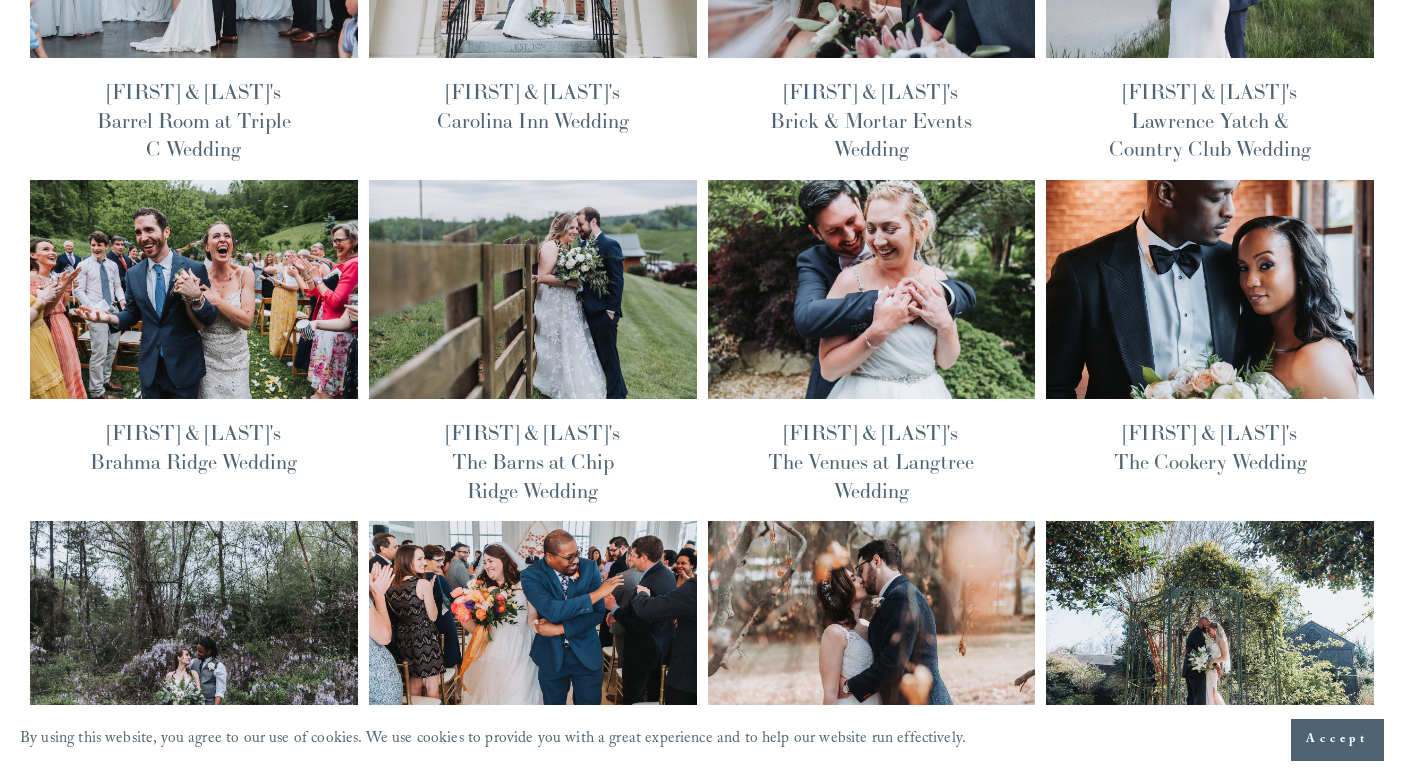 click at bounding box center (194, 68) 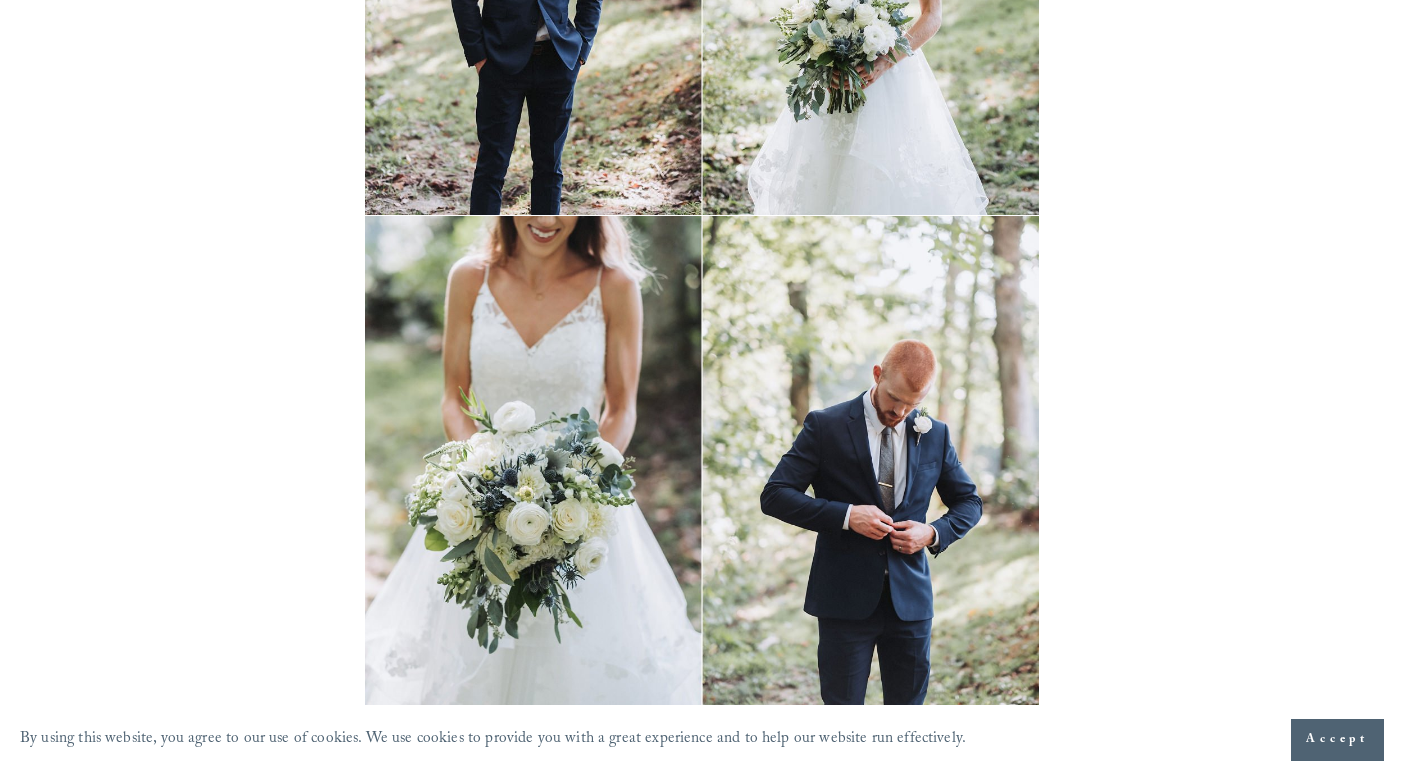 scroll, scrollTop: 18476, scrollLeft: 0, axis: vertical 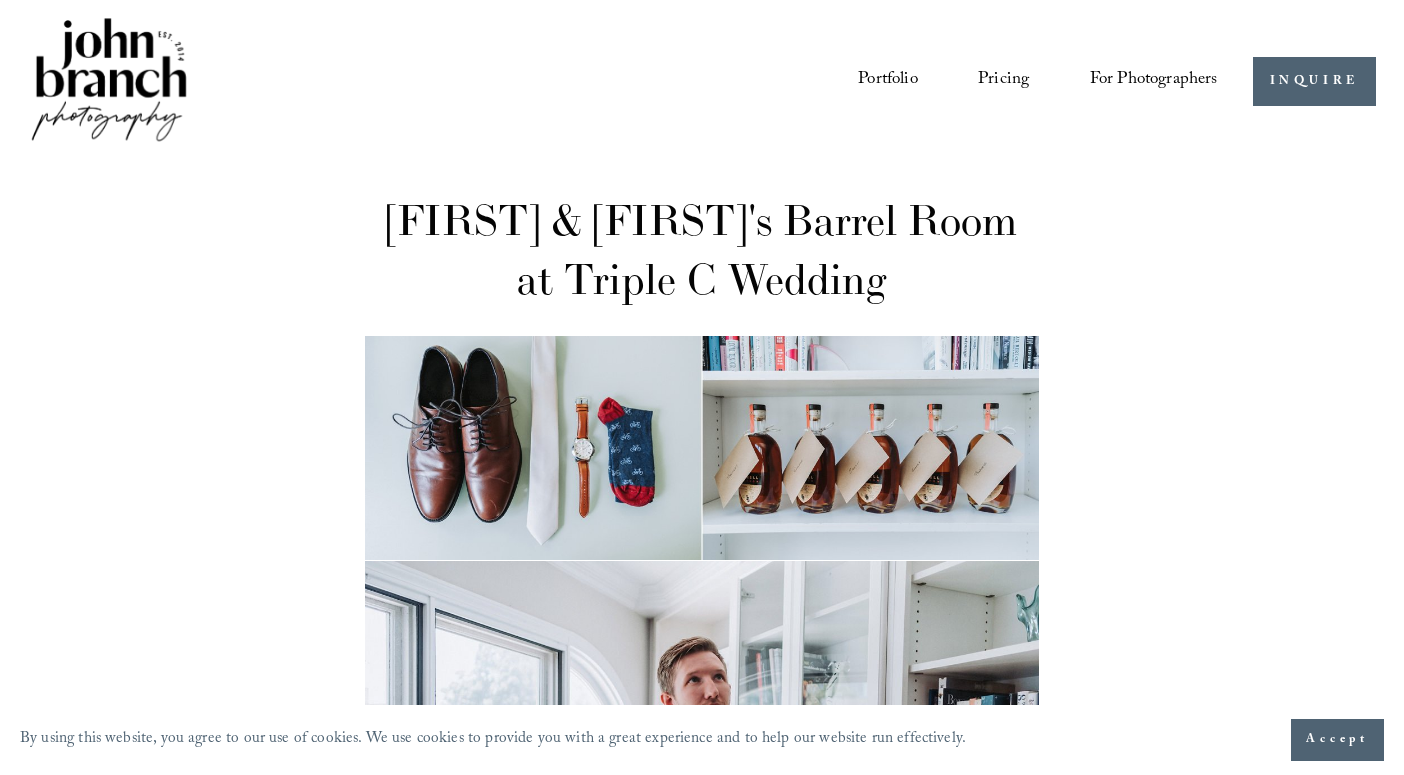 click on "For Photographers" at bounding box center [1154, 81] 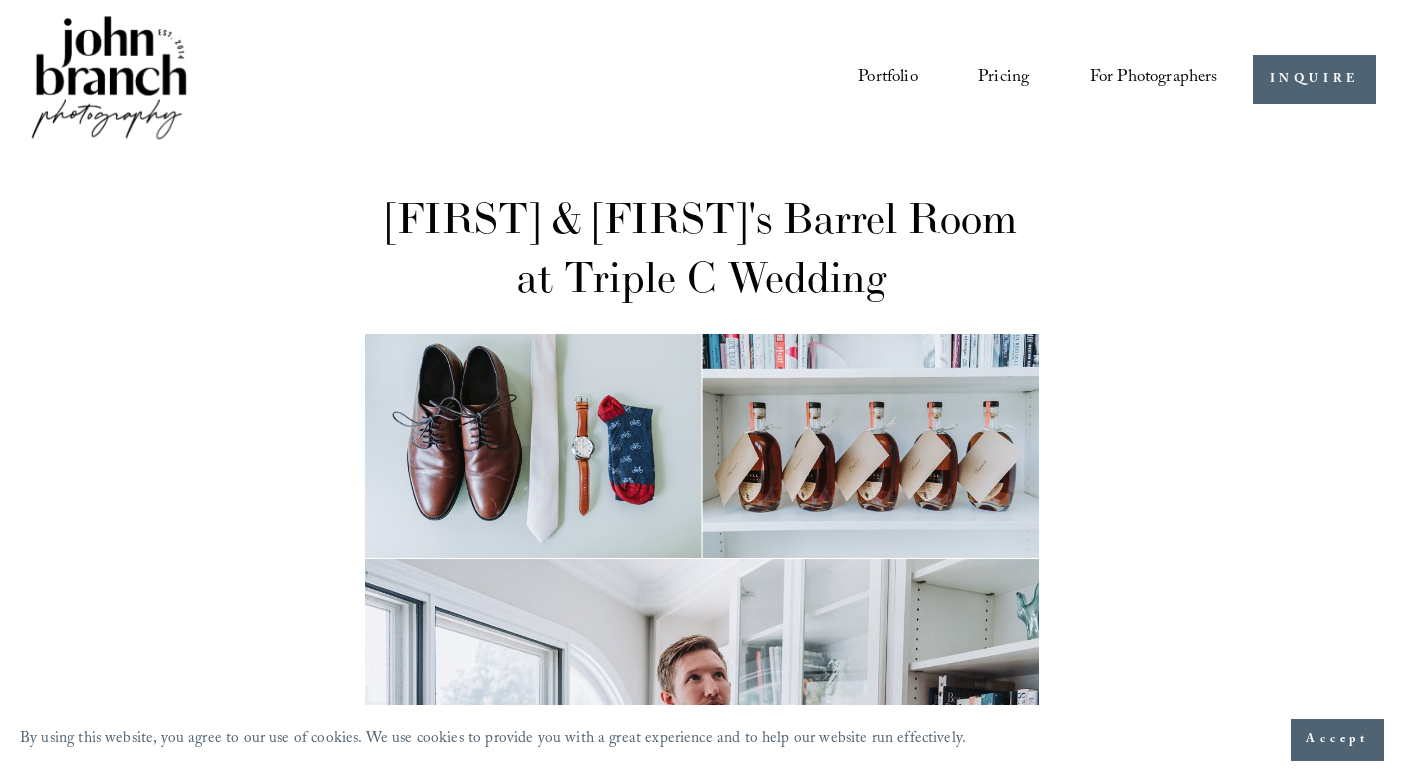 click on "For Photographers" at bounding box center [1154, 79] 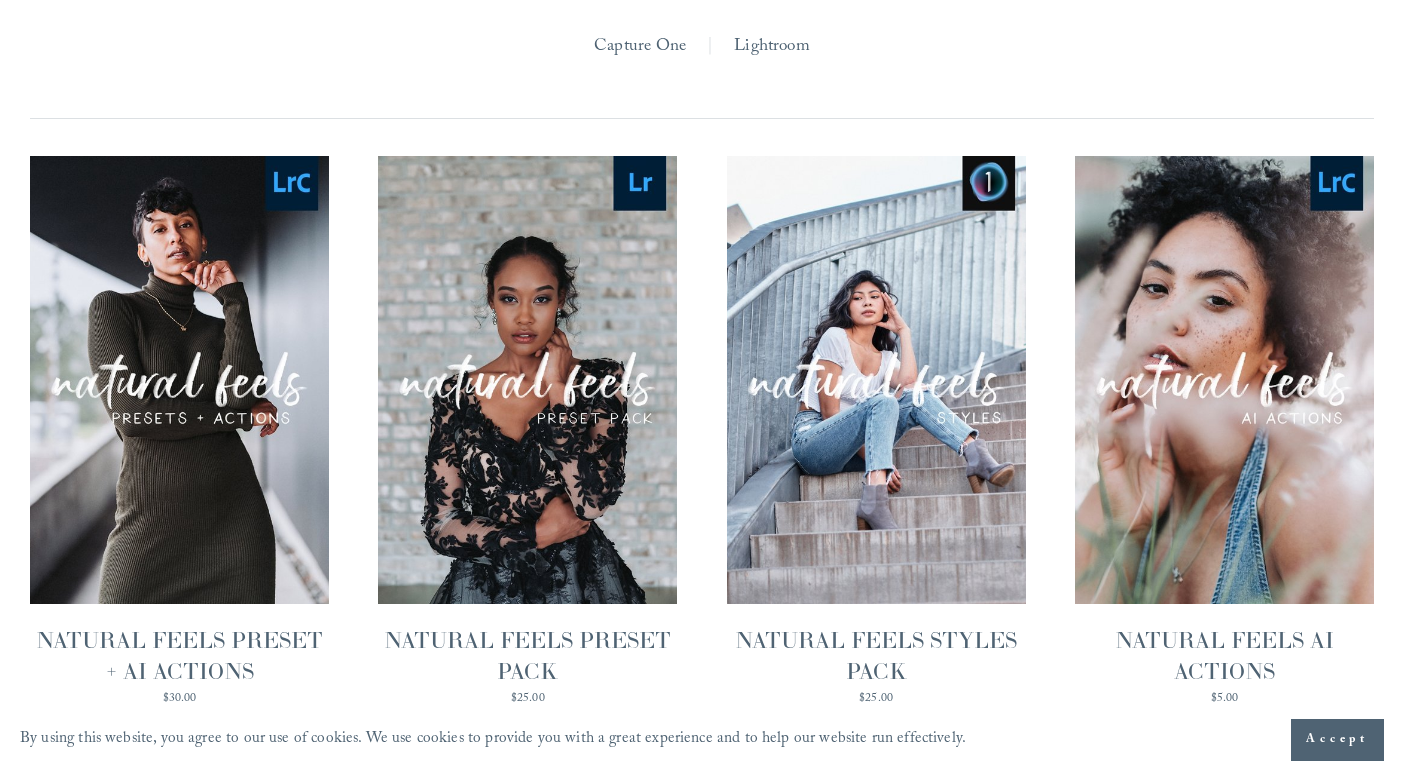 scroll, scrollTop: 1846, scrollLeft: 0, axis: vertical 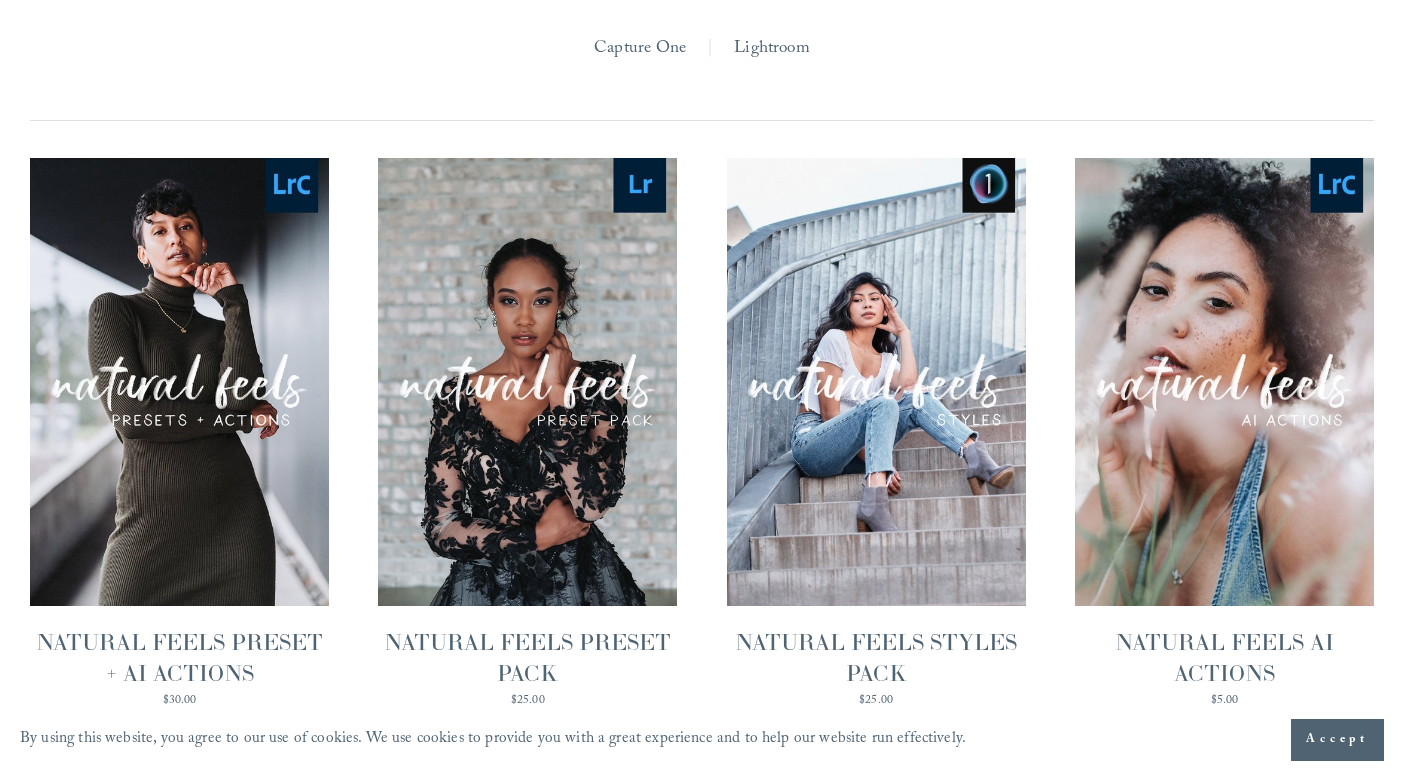 click on "Quick View" at bounding box center (876, 334) 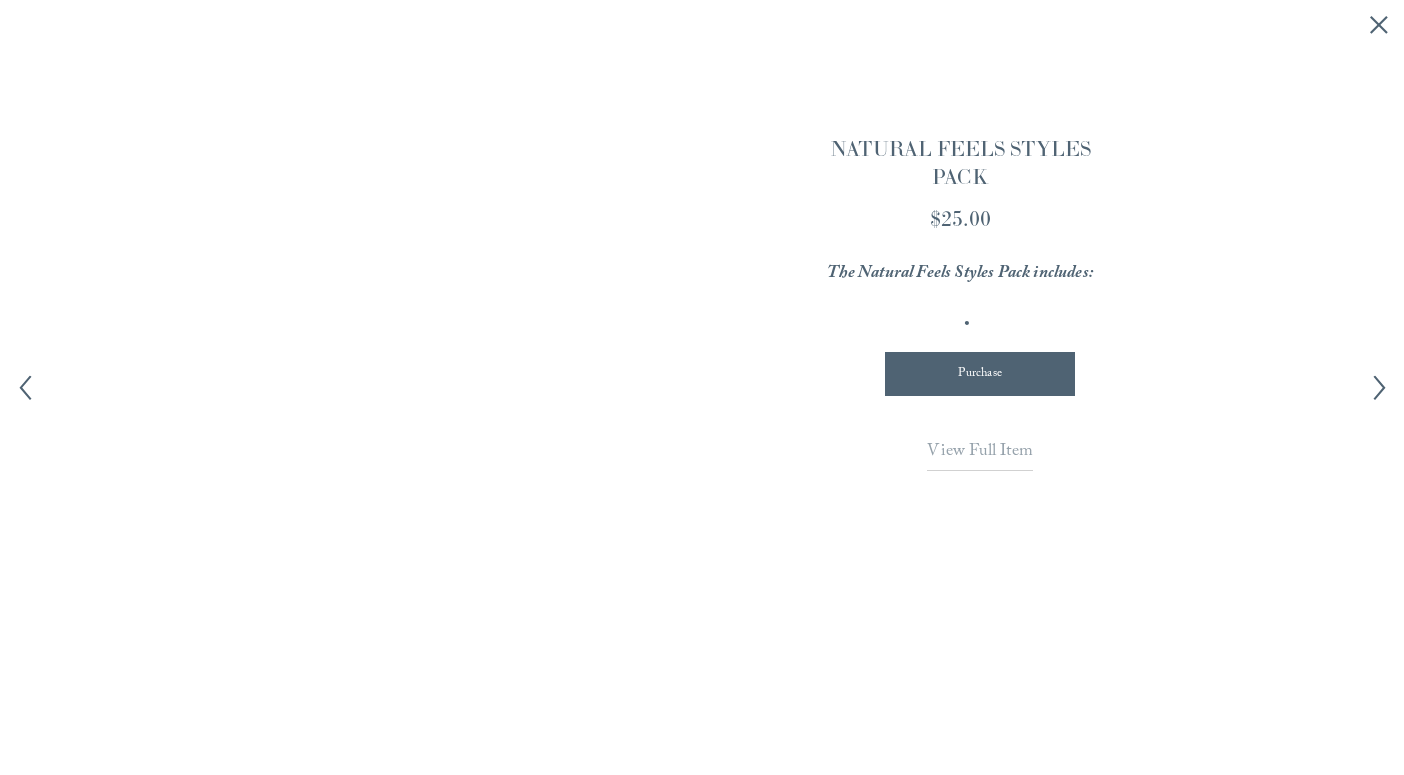 click on "Purchase" at bounding box center [980, 374] 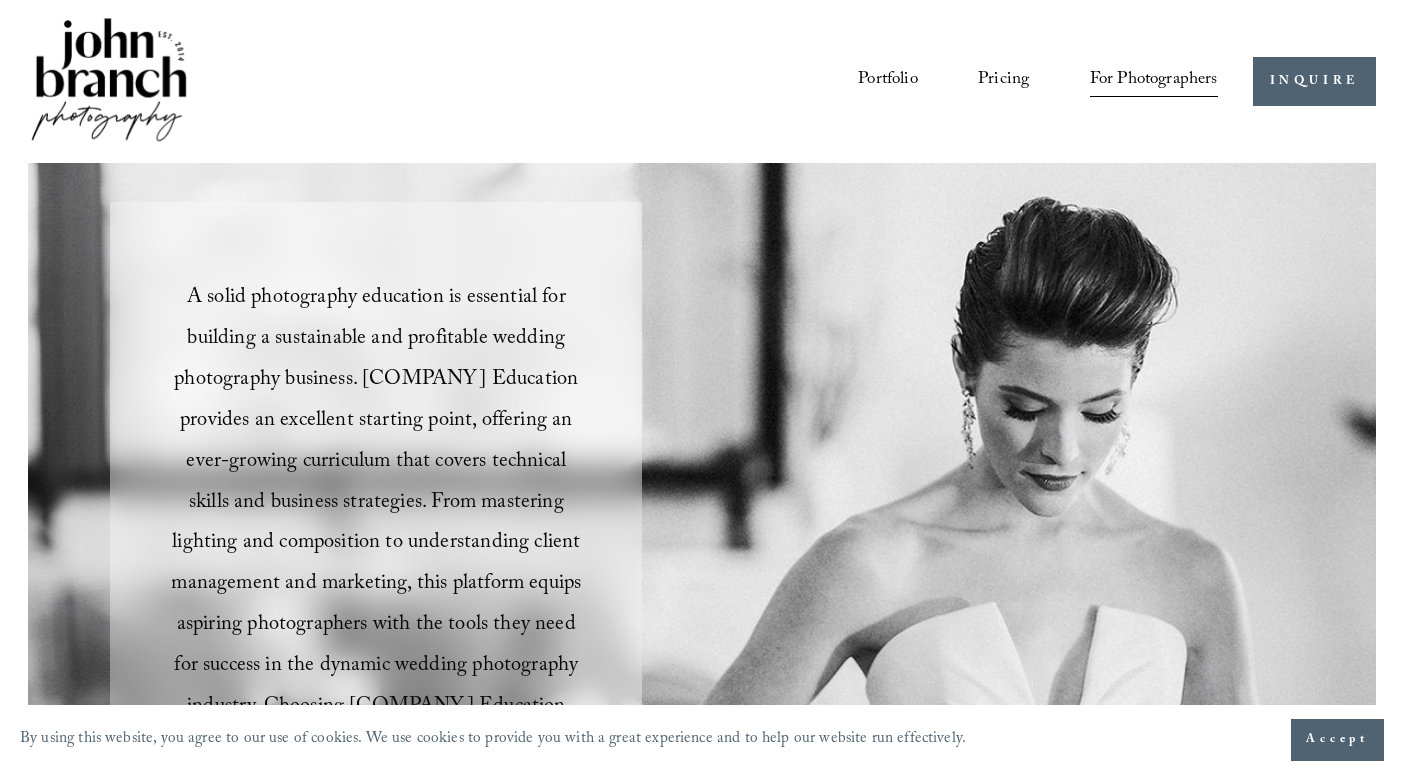 scroll, scrollTop: 0, scrollLeft: 0, axis: both 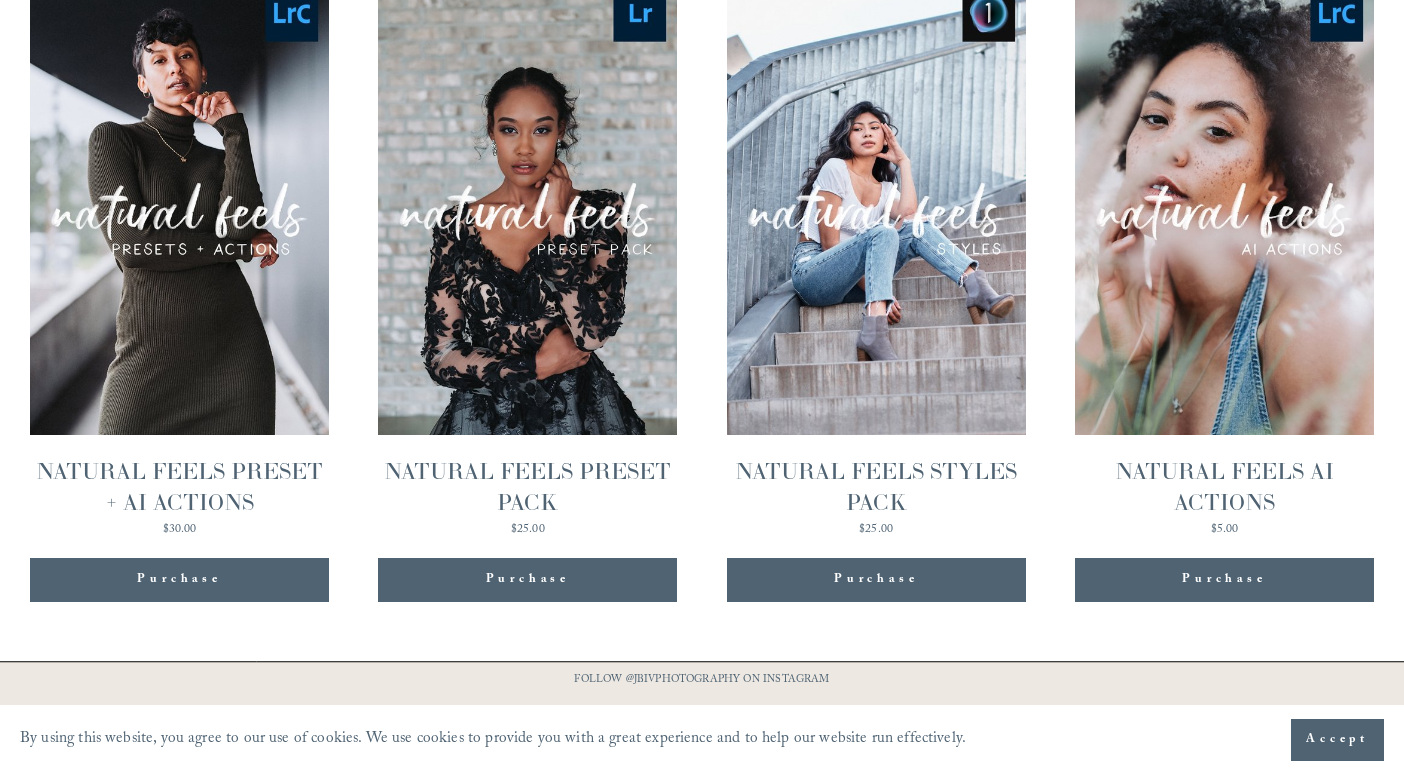 click on "Quick View
NATURAL FEELS STYLES PACK
$25.00" at bounding box center [876, 262] 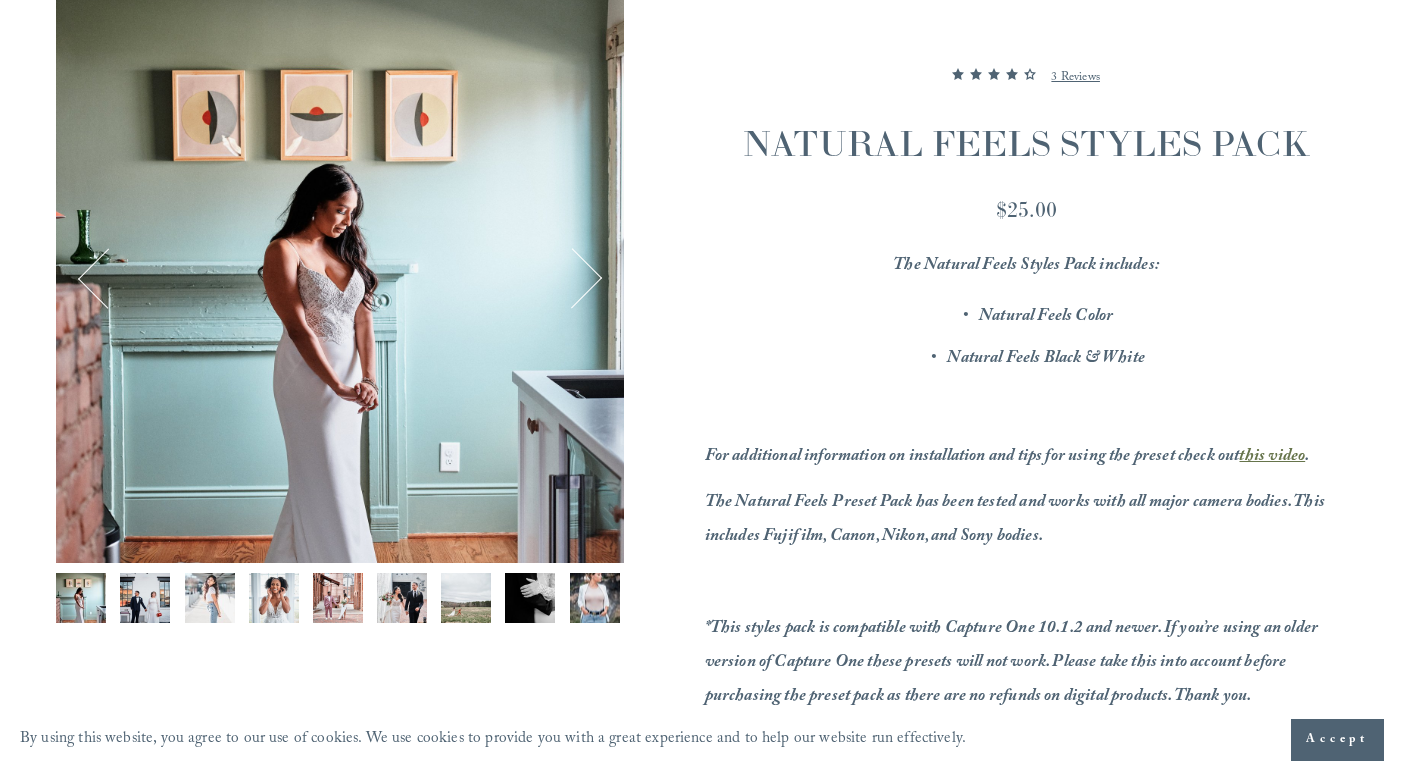 scroll, scrollTop: 284, scrollLeft: 0, axis: vertical 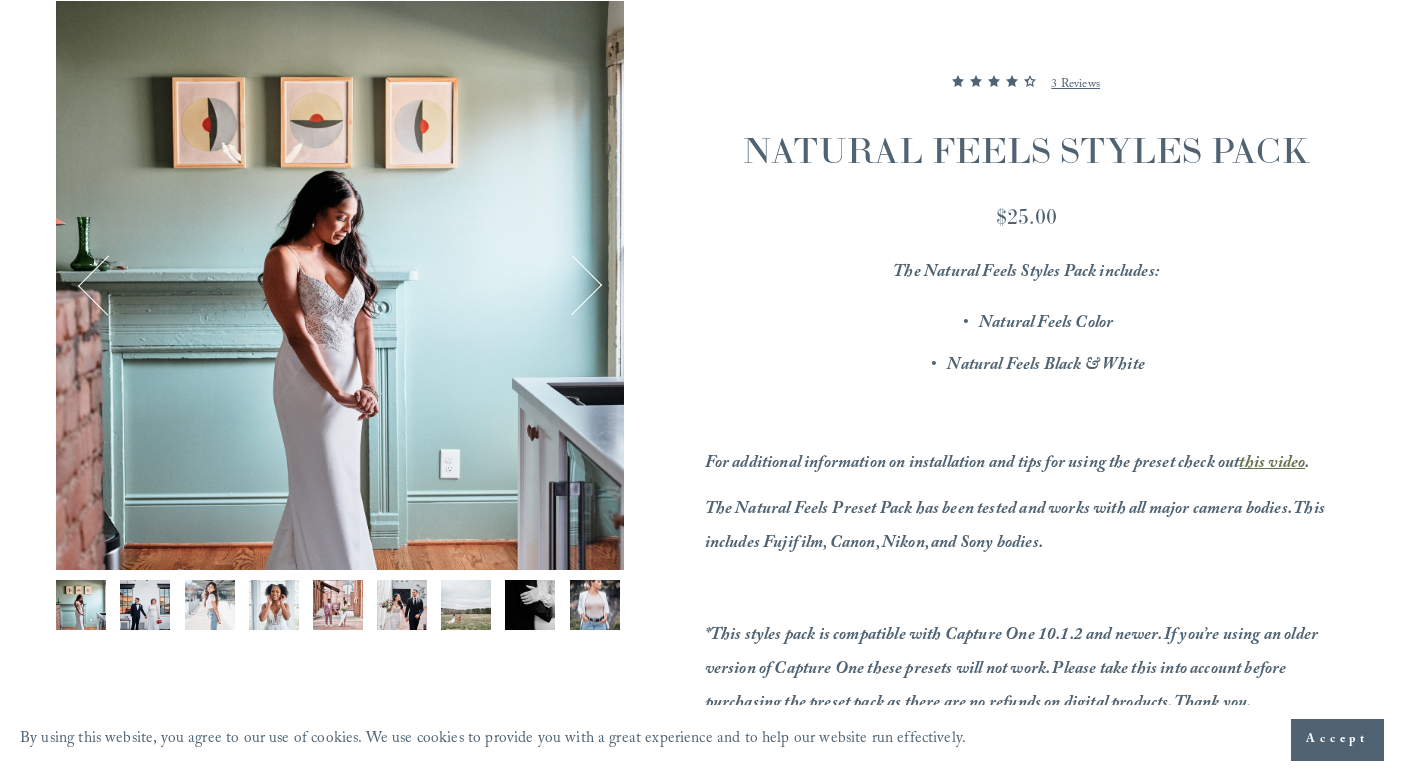 click at bounding box center [145, 605] 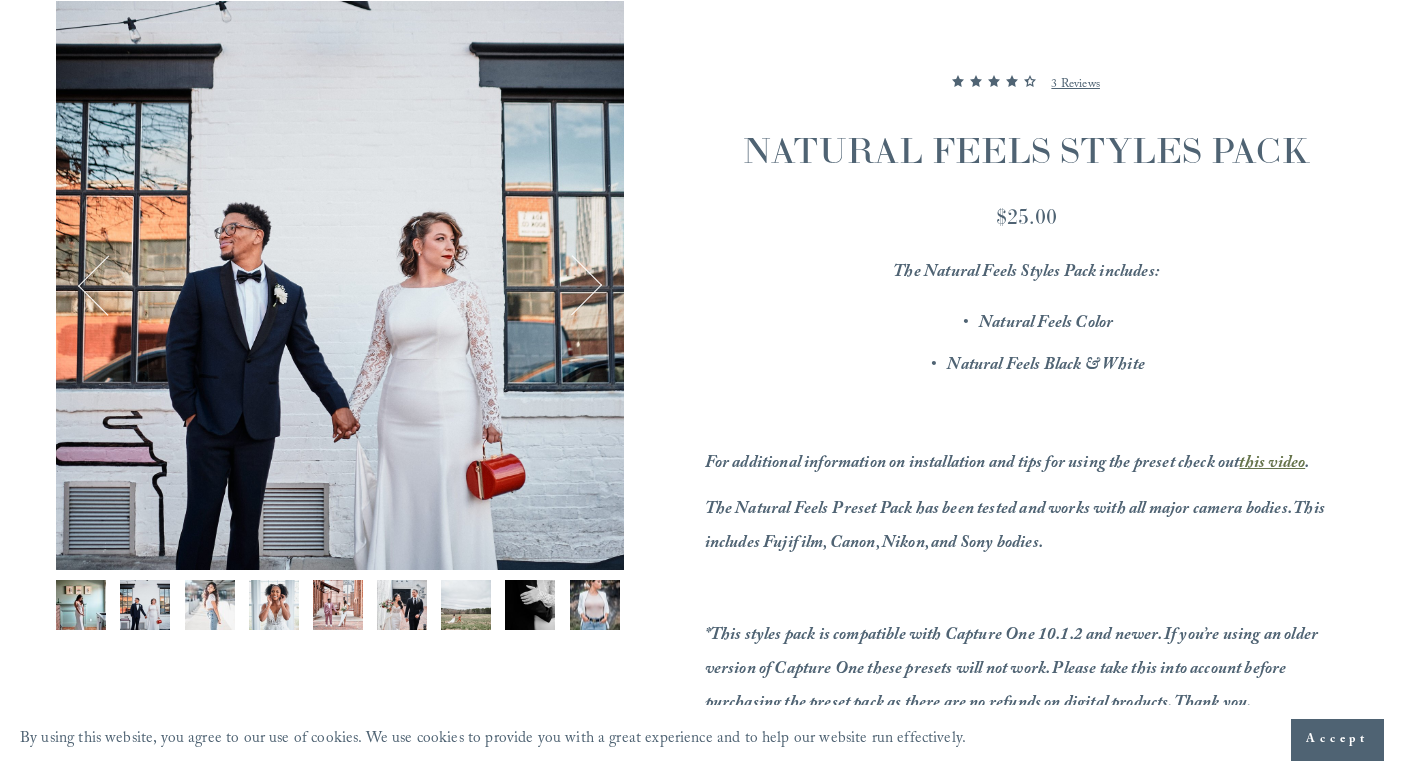 click at bounding box center [210, 605] 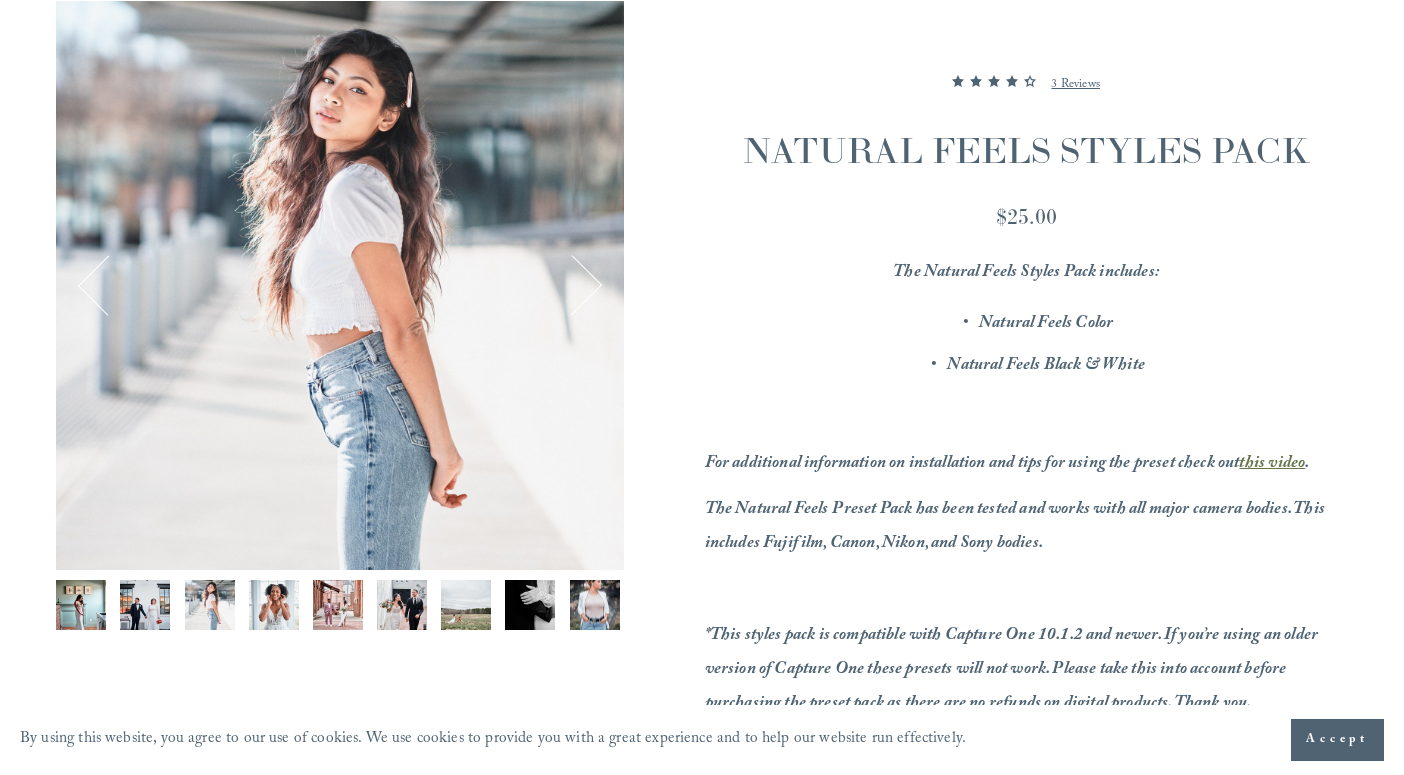 click at bounding box center [274, 605] 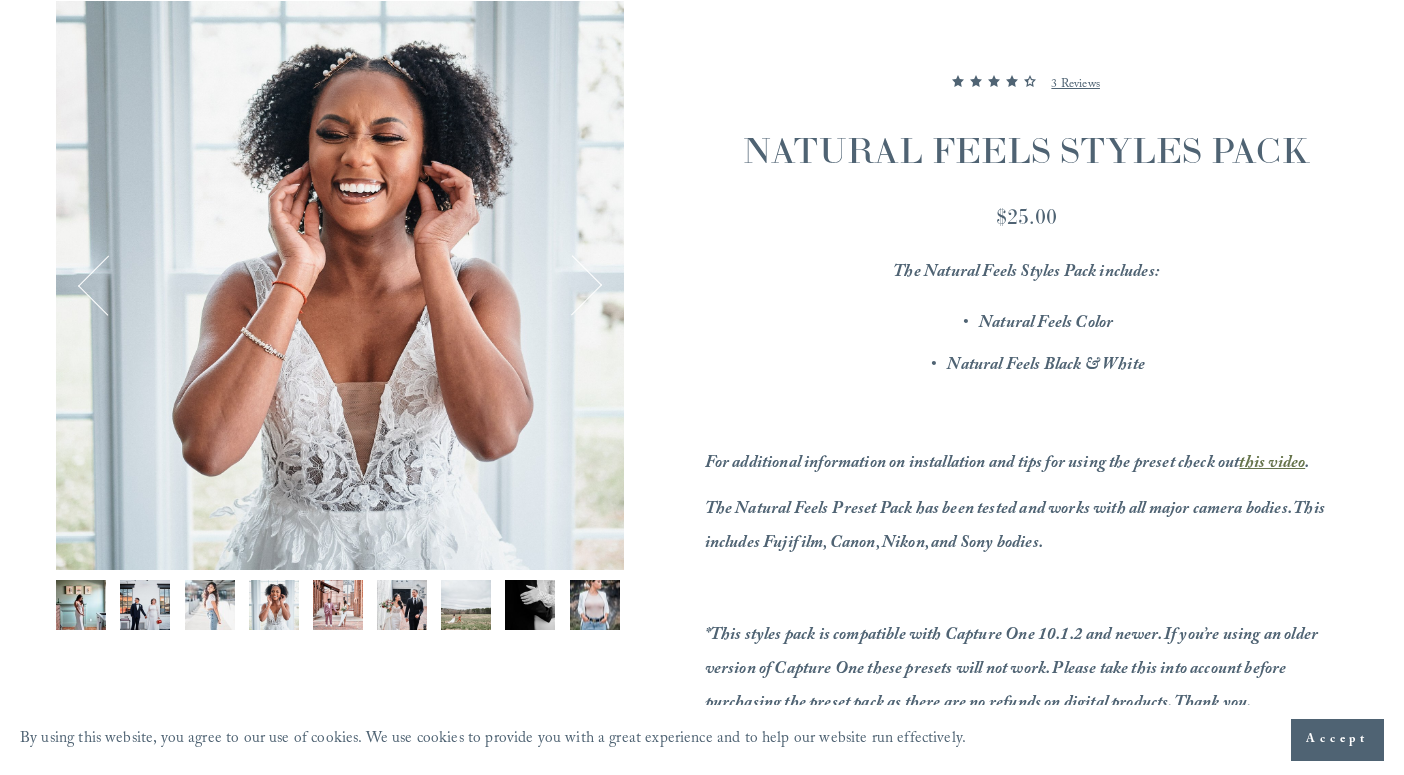 click at bounding box center (338, 605) 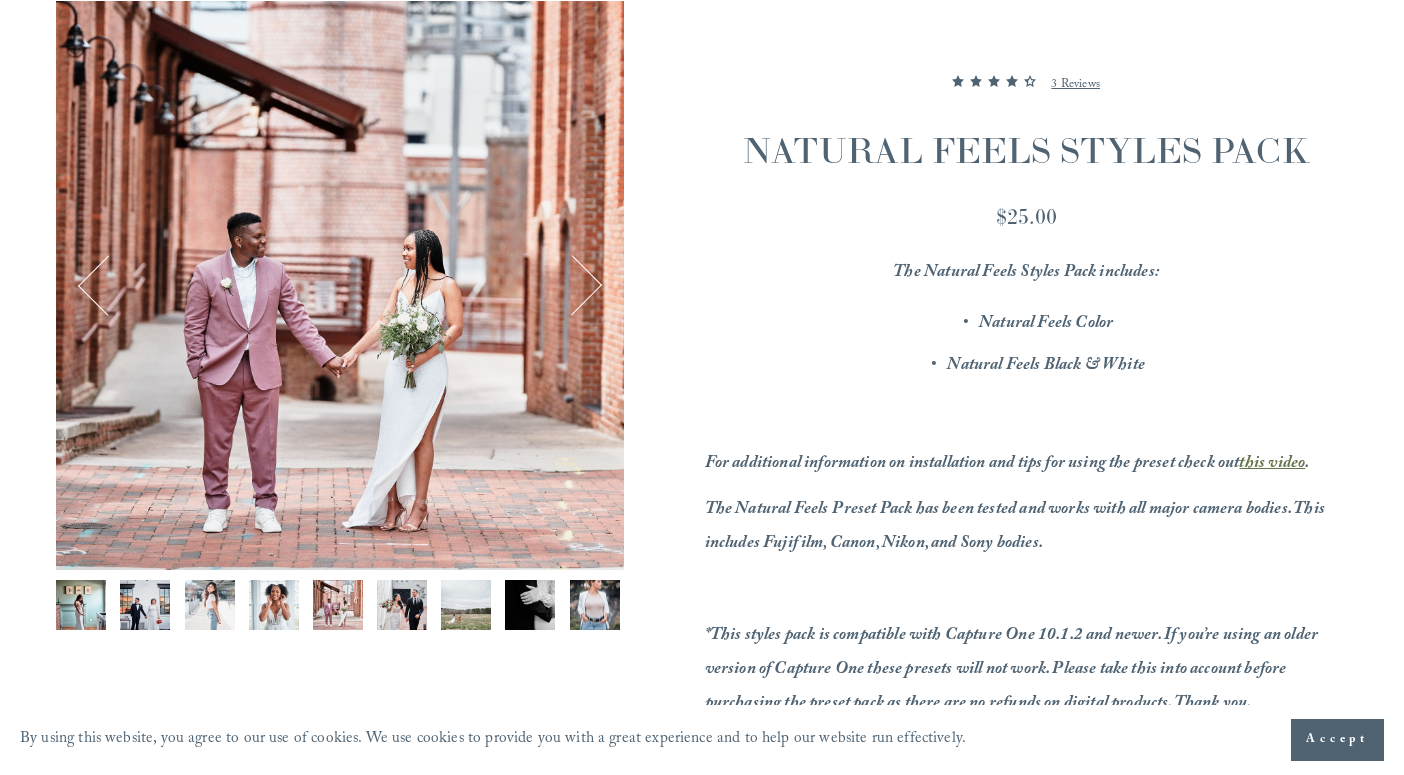 click at bounding box center (572, 285) 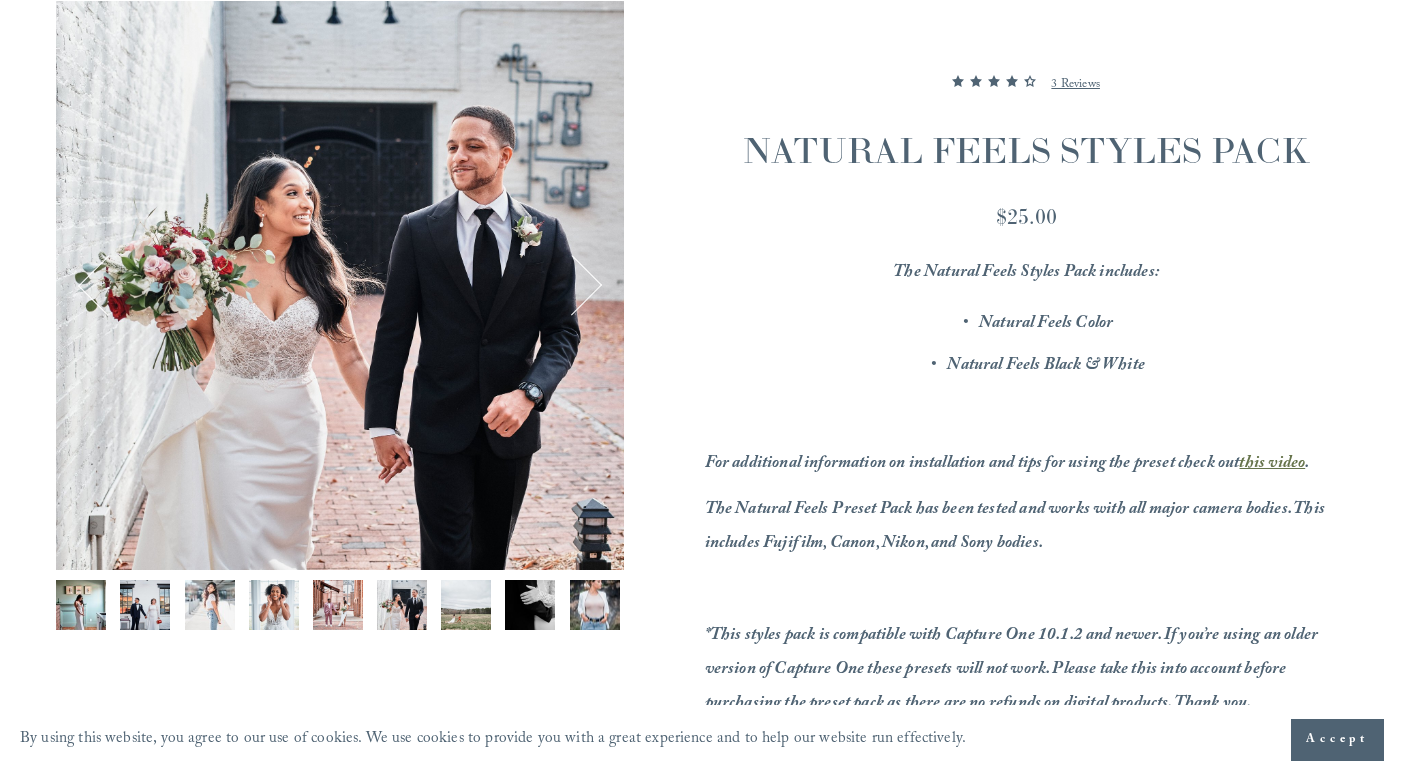 click at bounding box center (572, 285) 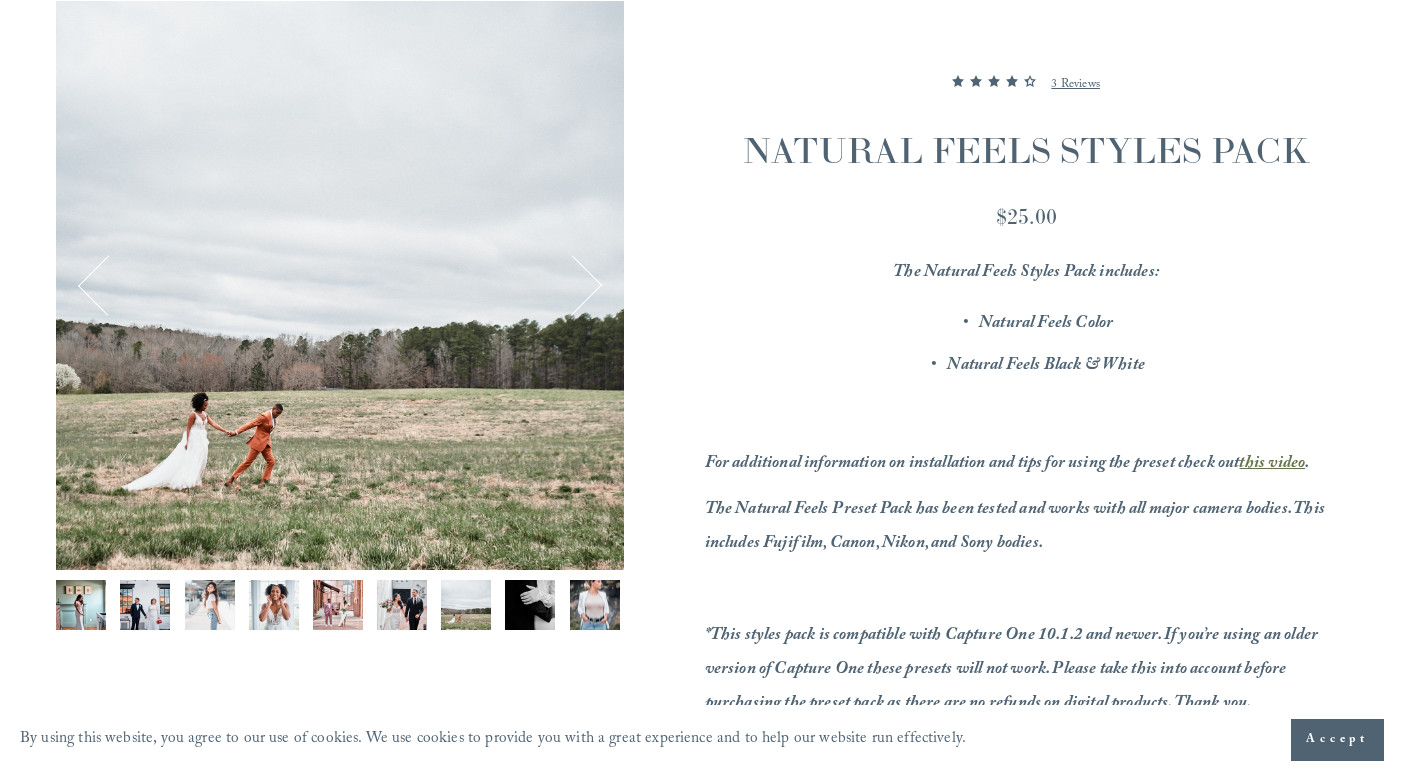 click at bounding box center (572, 285) 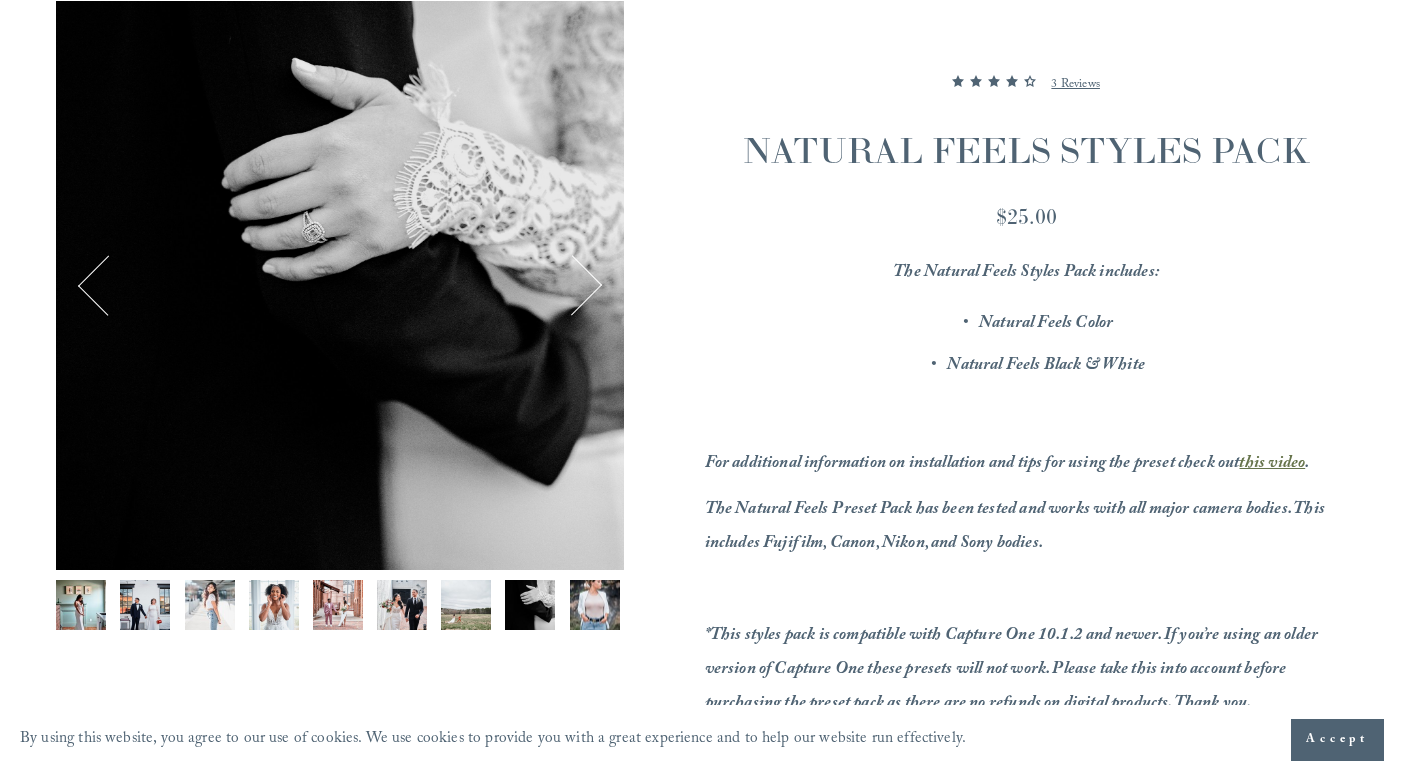 click at bounding box center [572, 285] 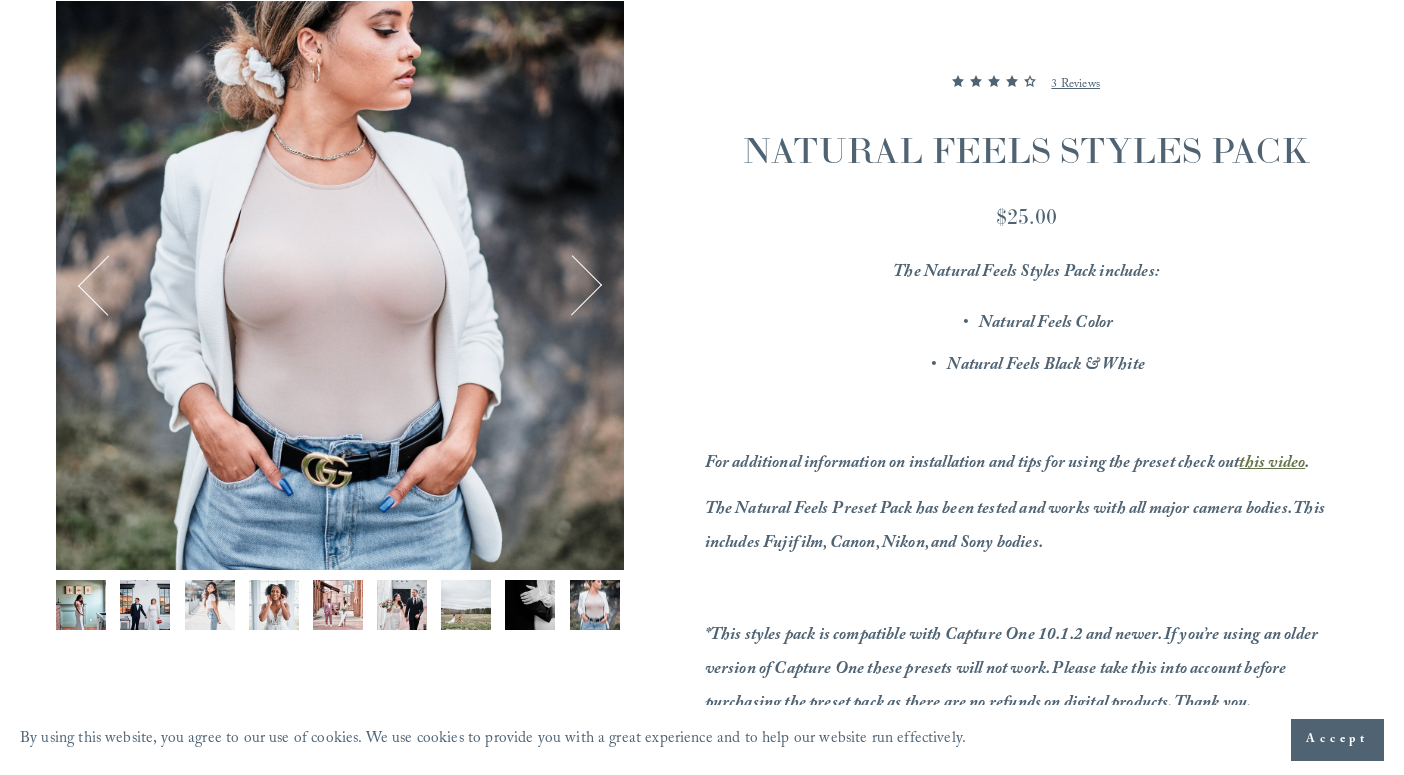 click at bounding box center [572, 285] 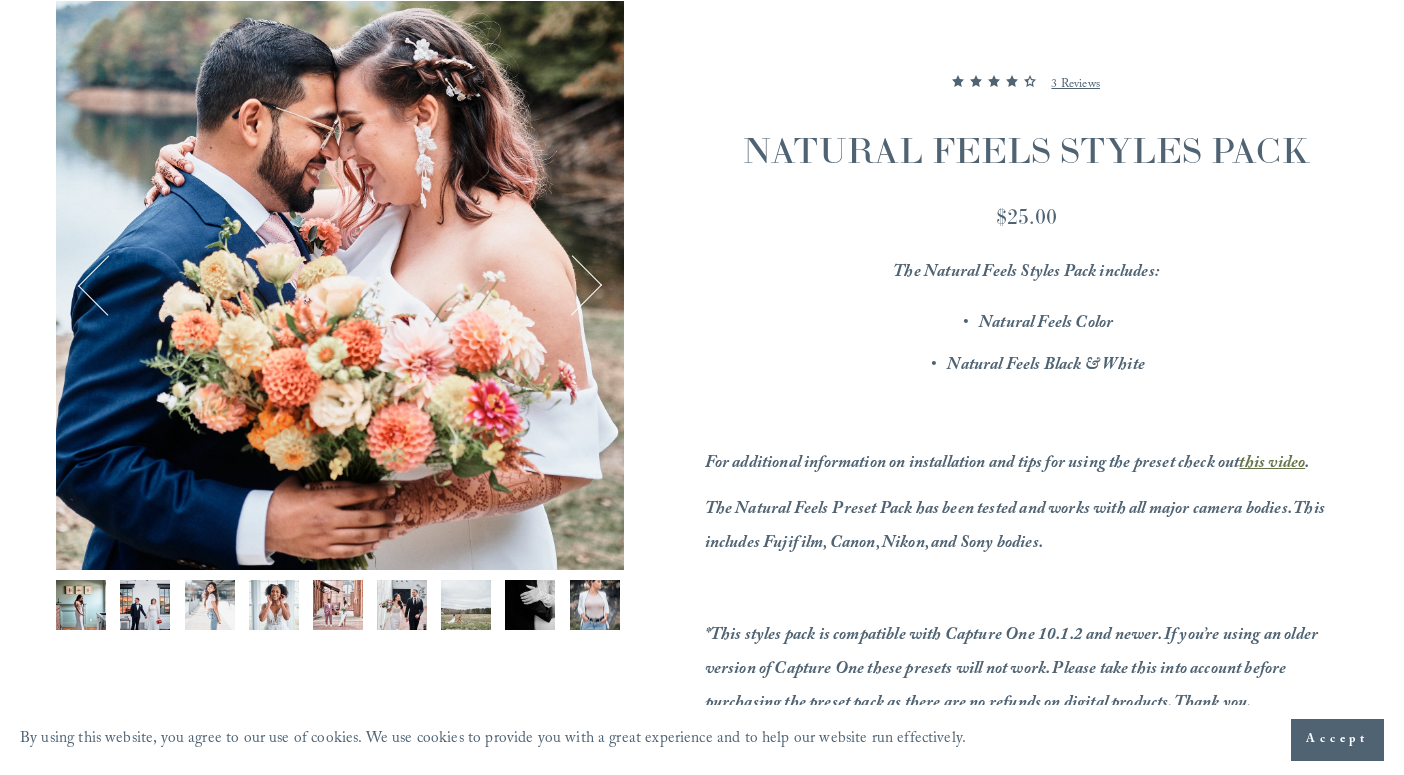 click at bounding box center (572, 285) 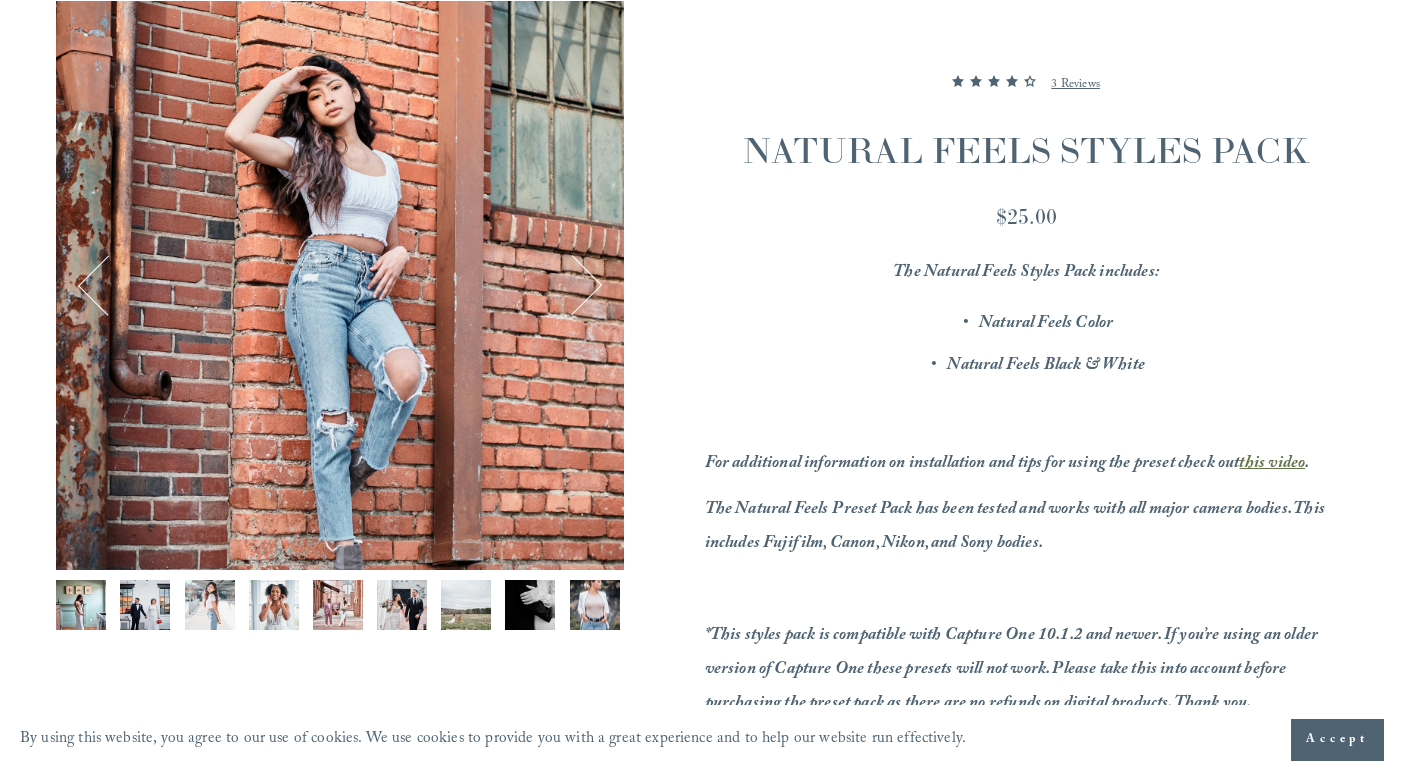 click at bounding box center [572, 285] 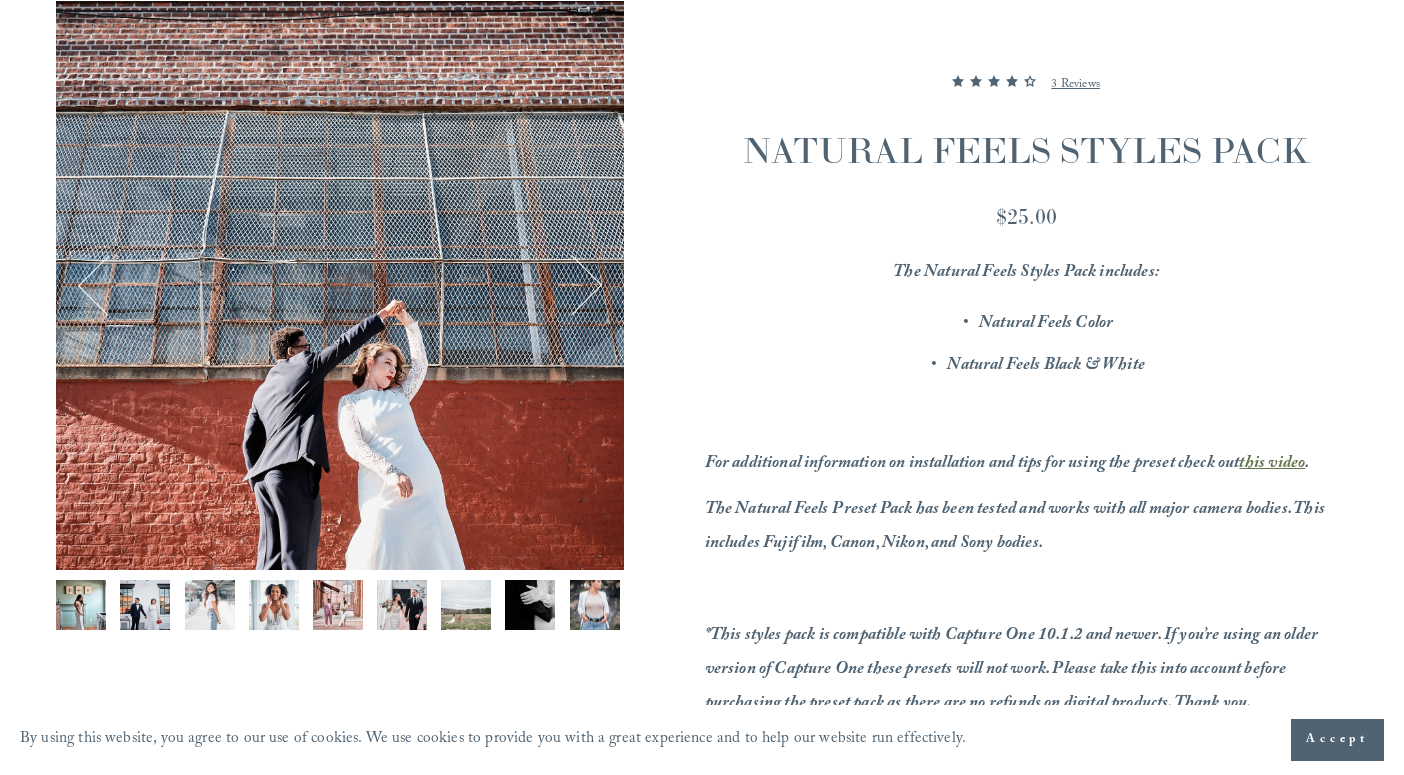 click at bounding box center [572, 285] 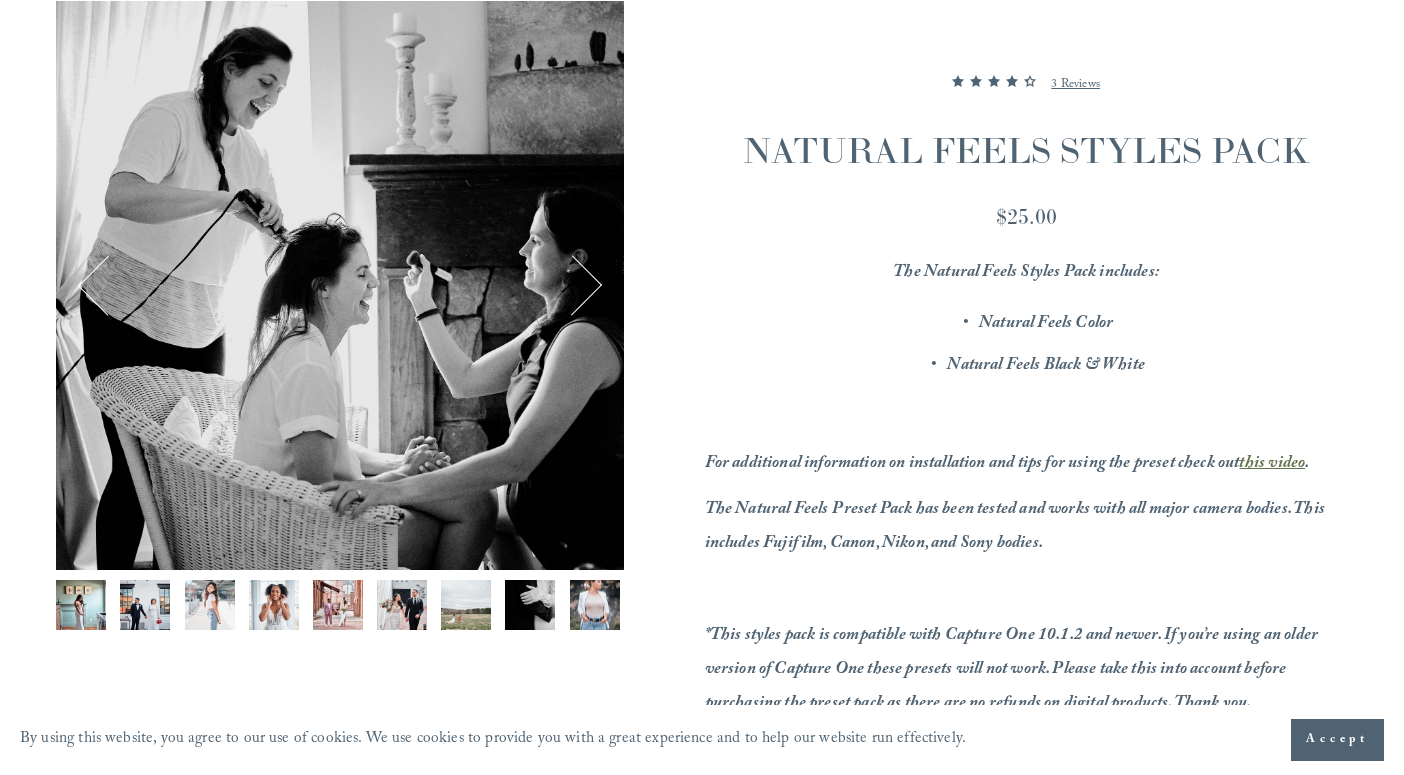 click at bounding box center [572, 285] 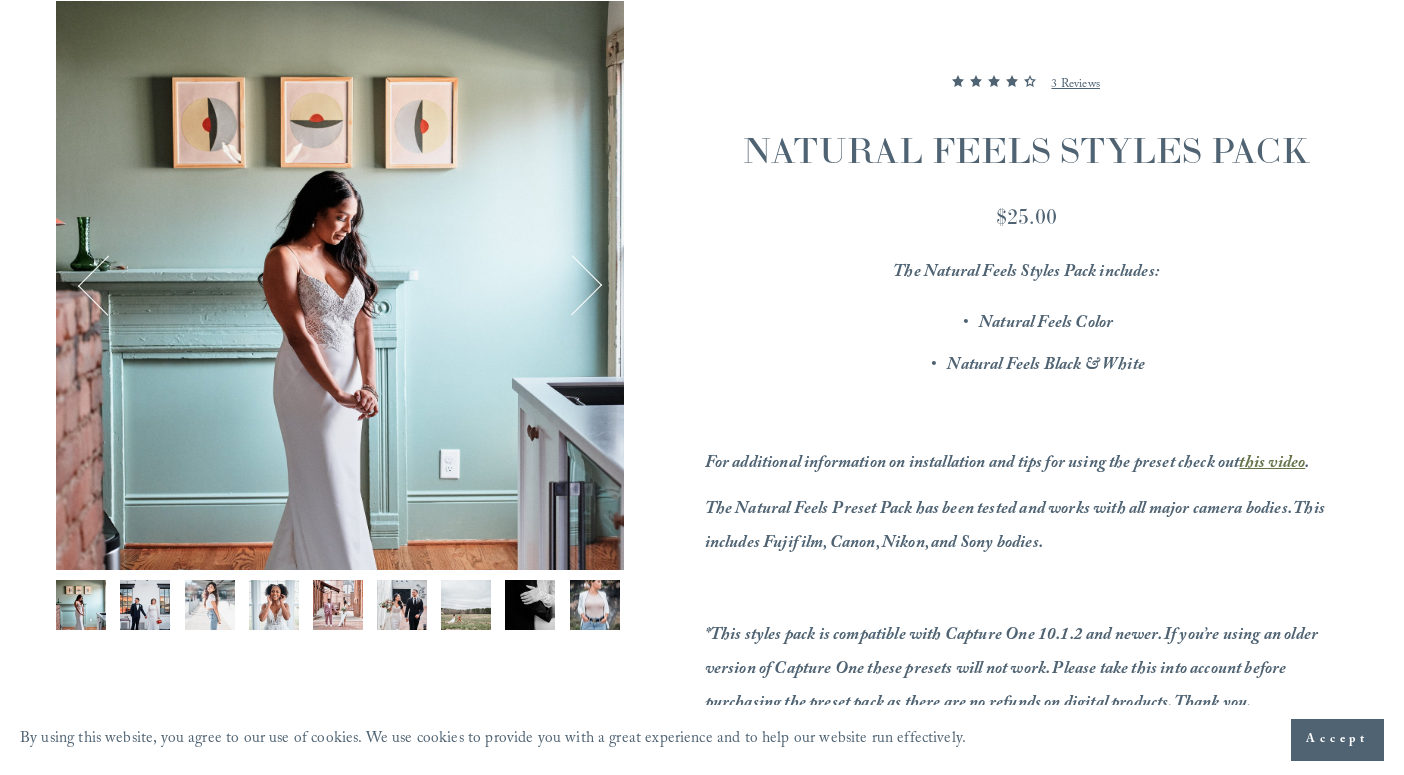 click at bounding box center (572, 285) 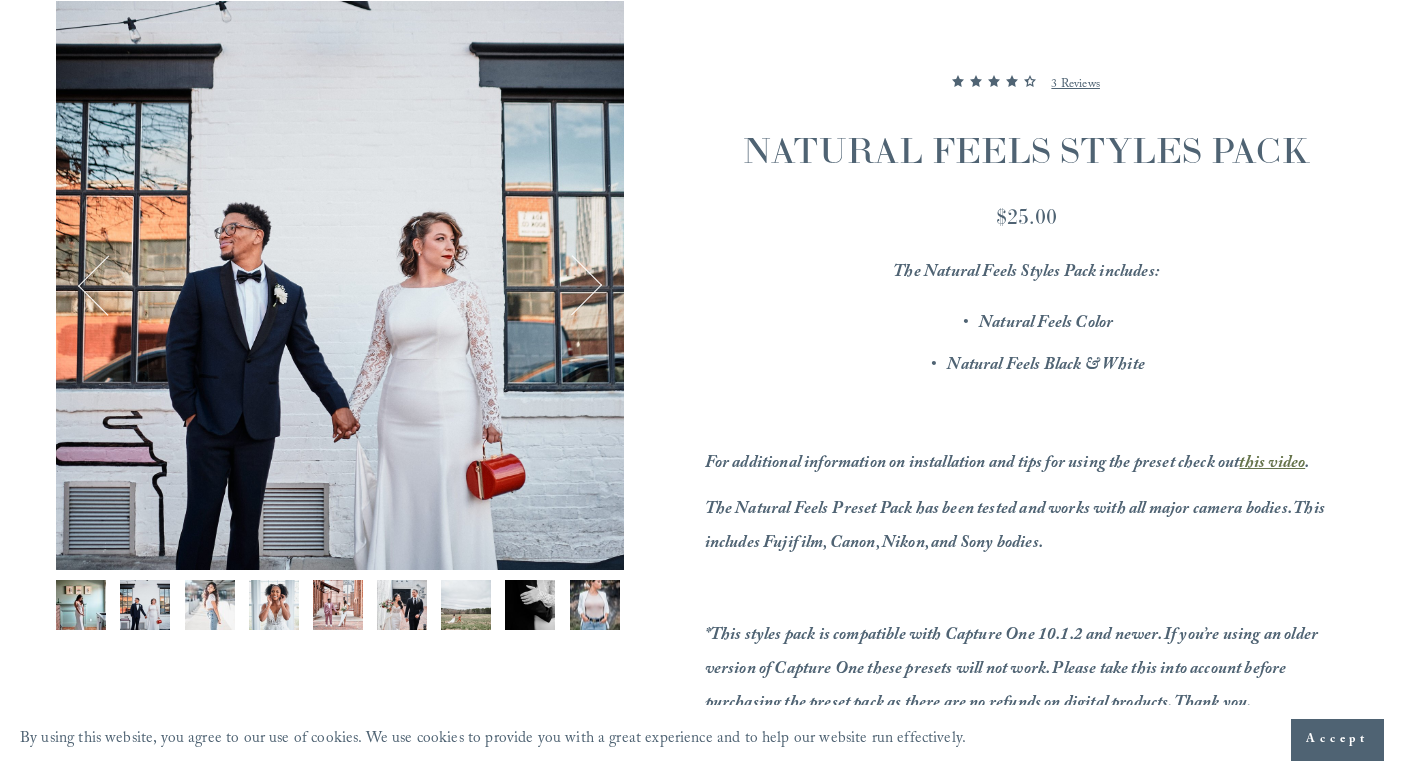 click at bounding box center (572, 285) 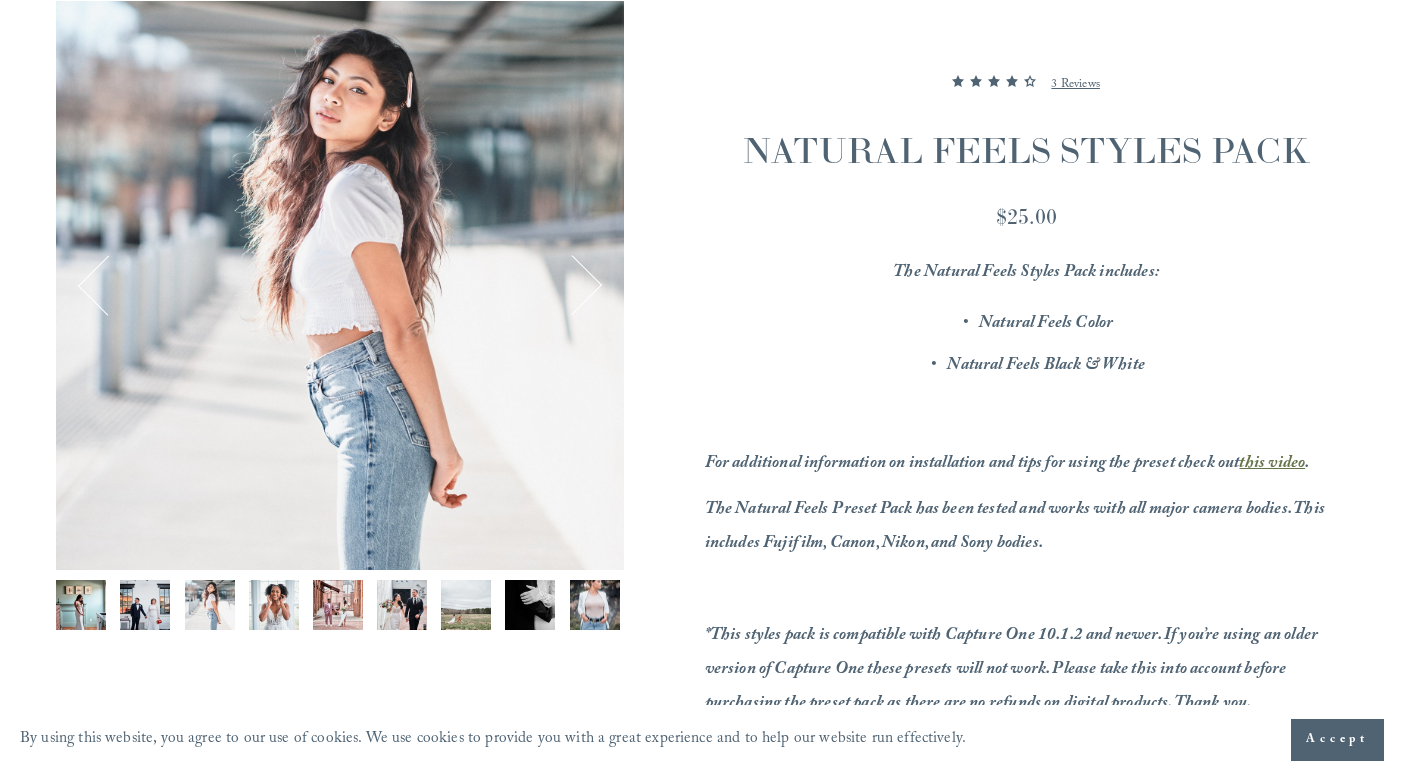 click at bounding box center [572, 285] 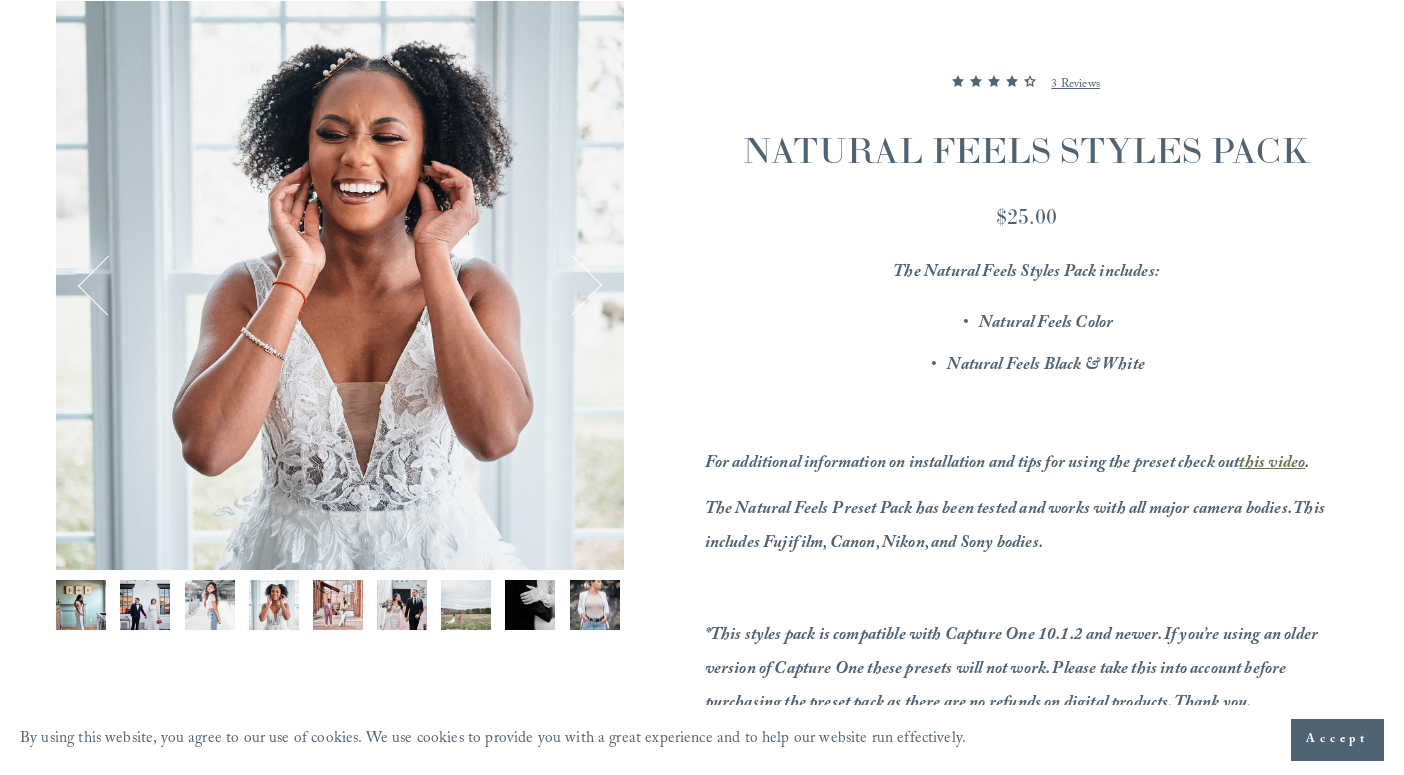 click at bounding box center [572, 285] 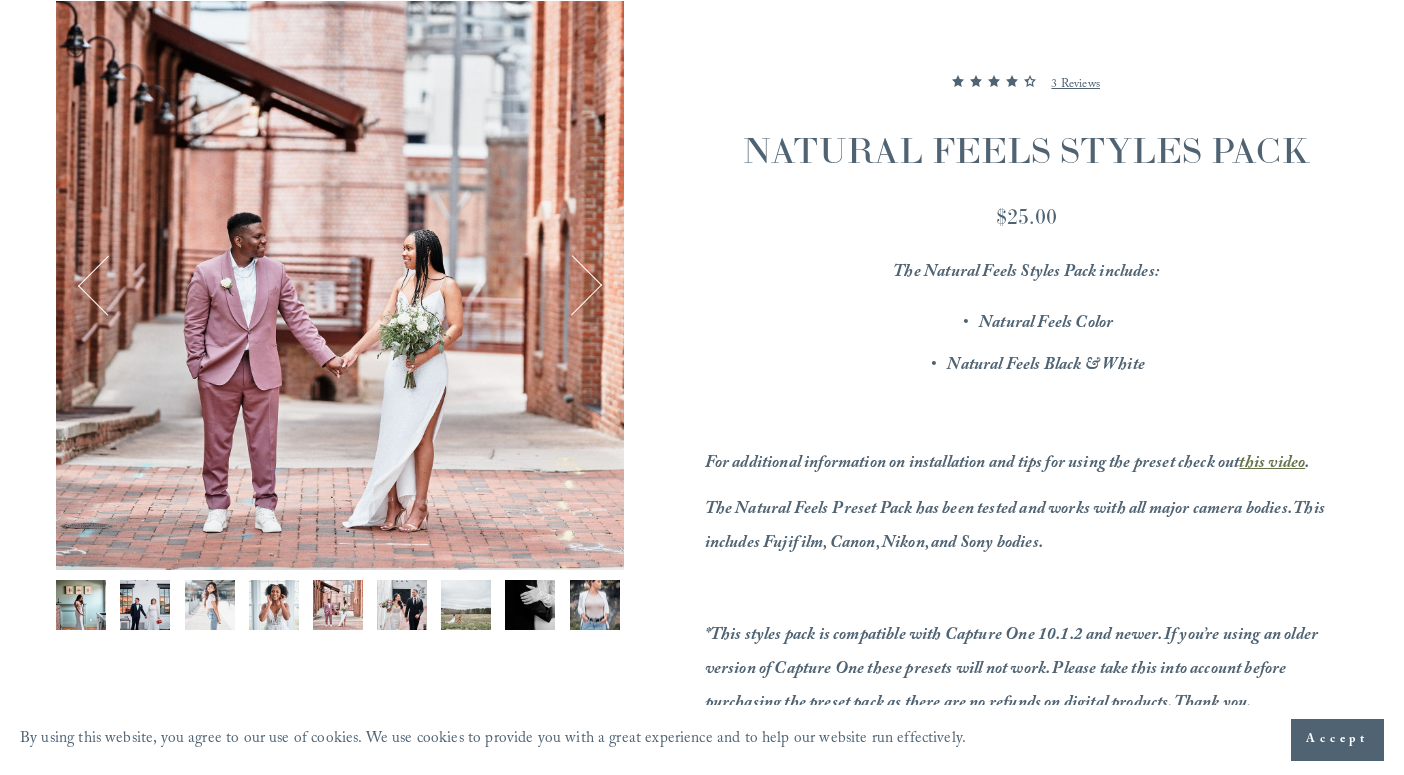 click at bounding box center [572, 285] 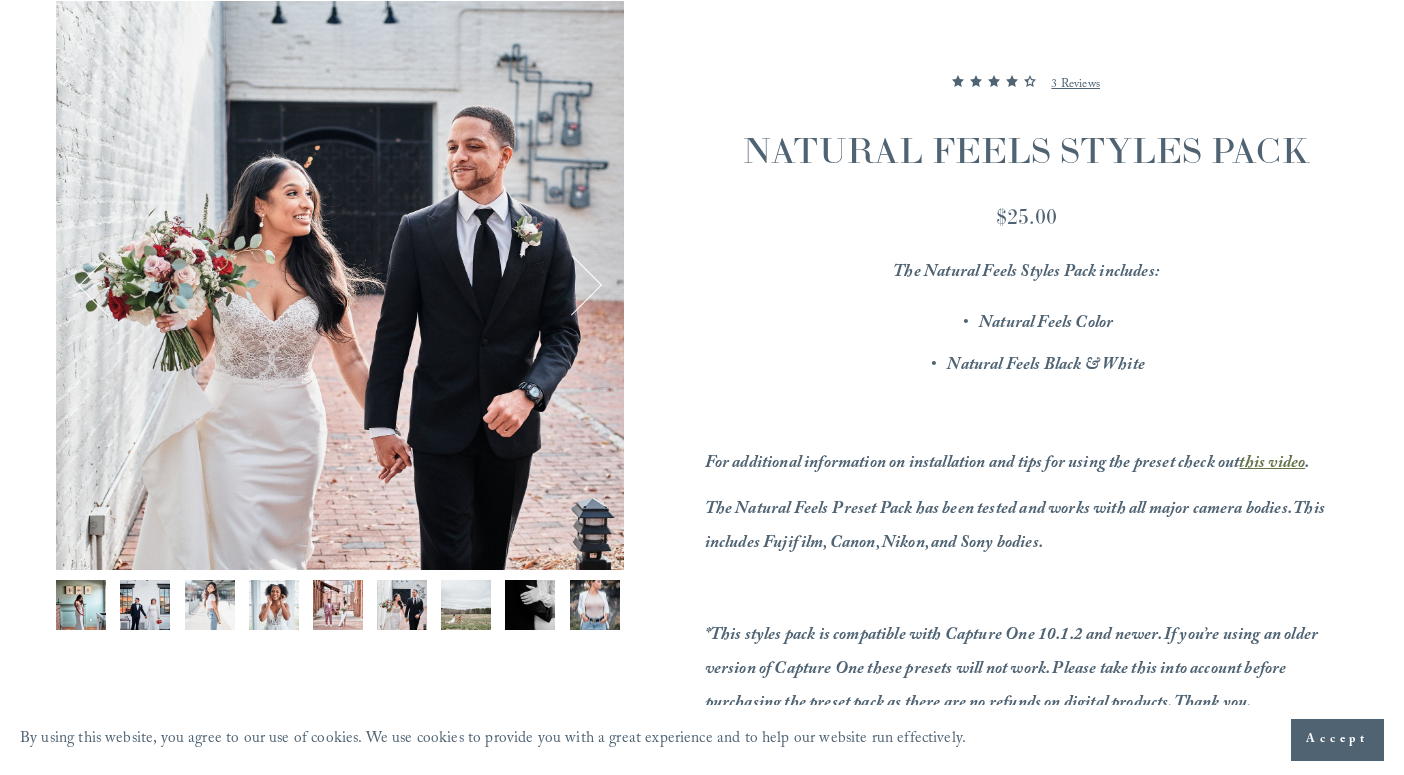 click at bounding box center (572, 285) 